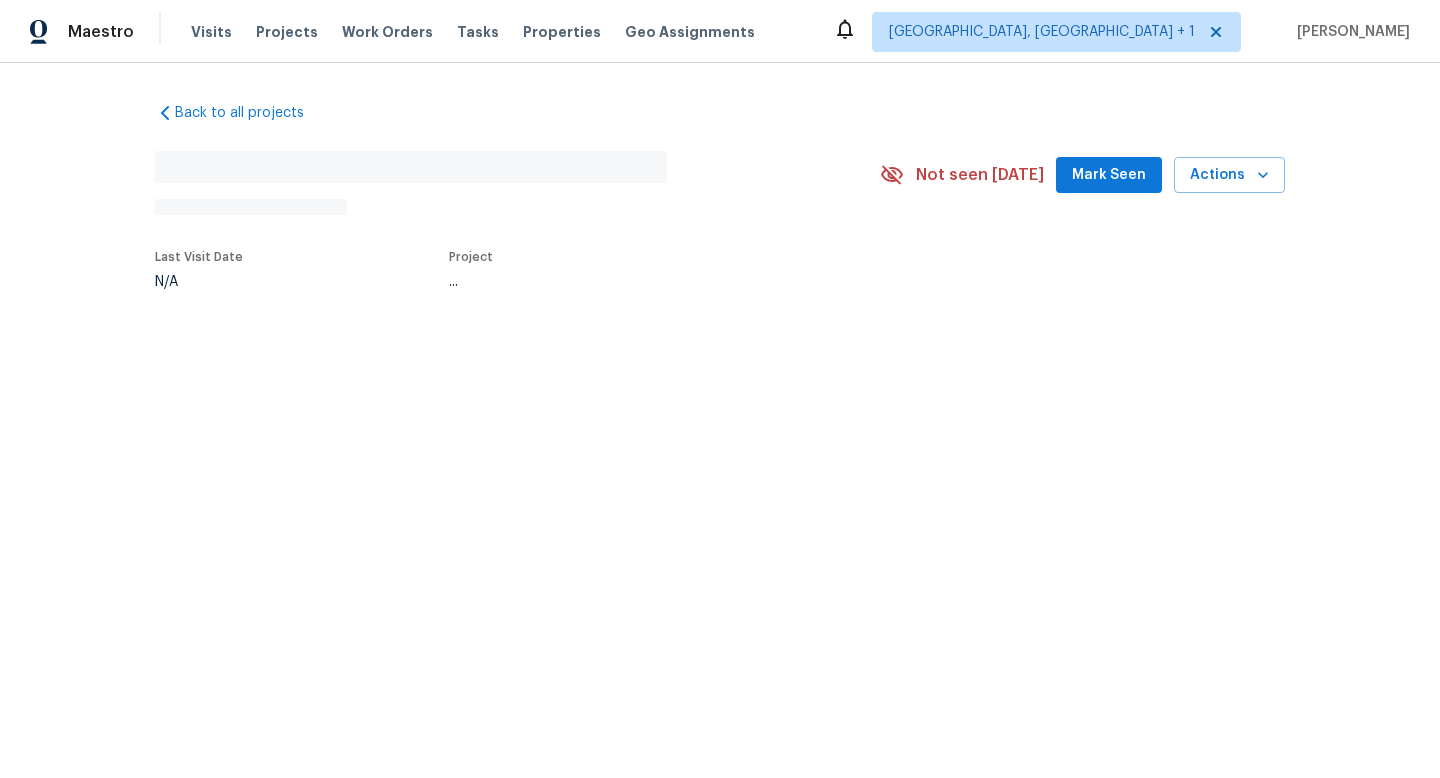 scroll, scrollTop: 0, scrollLeft: 0, axis: both 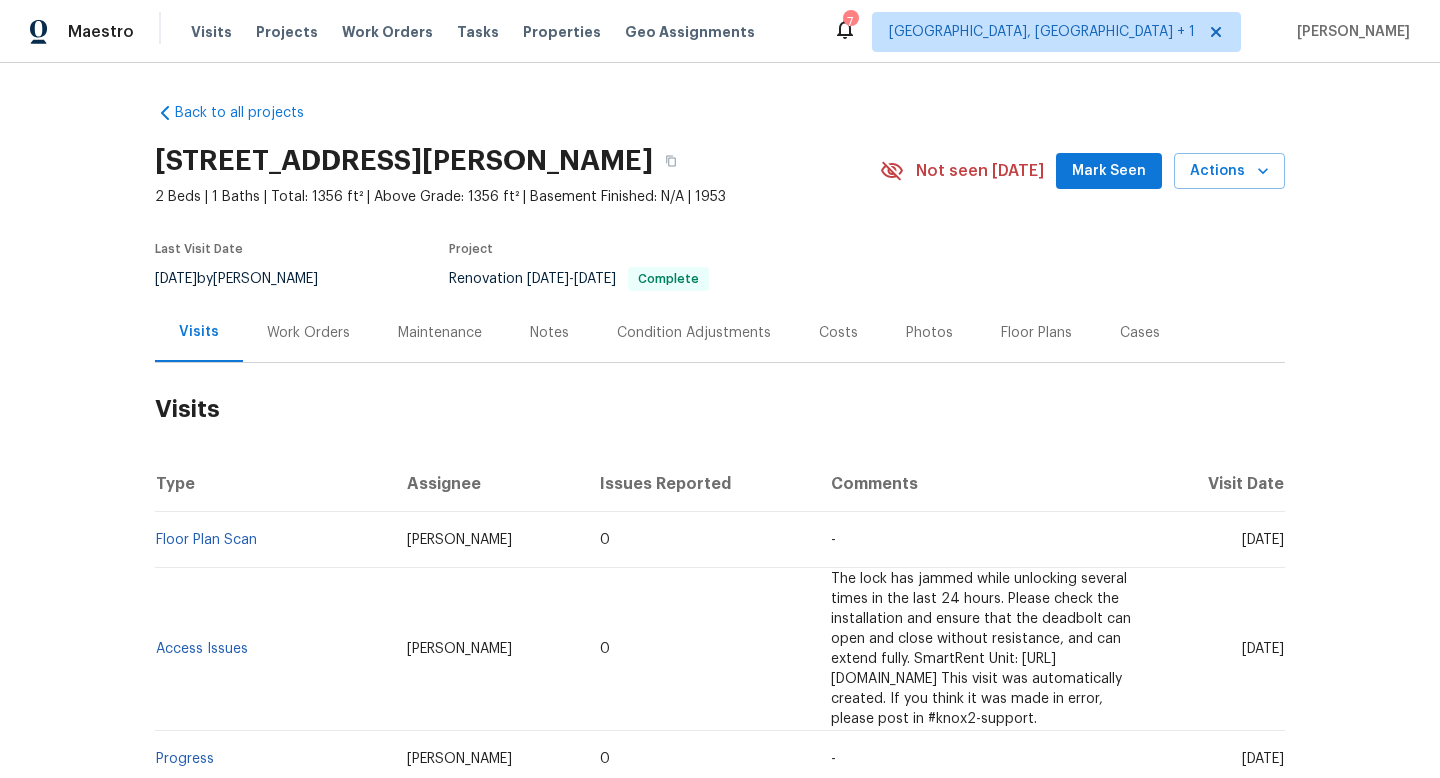 click on "Work Orders" at bounding box center [308, 332] 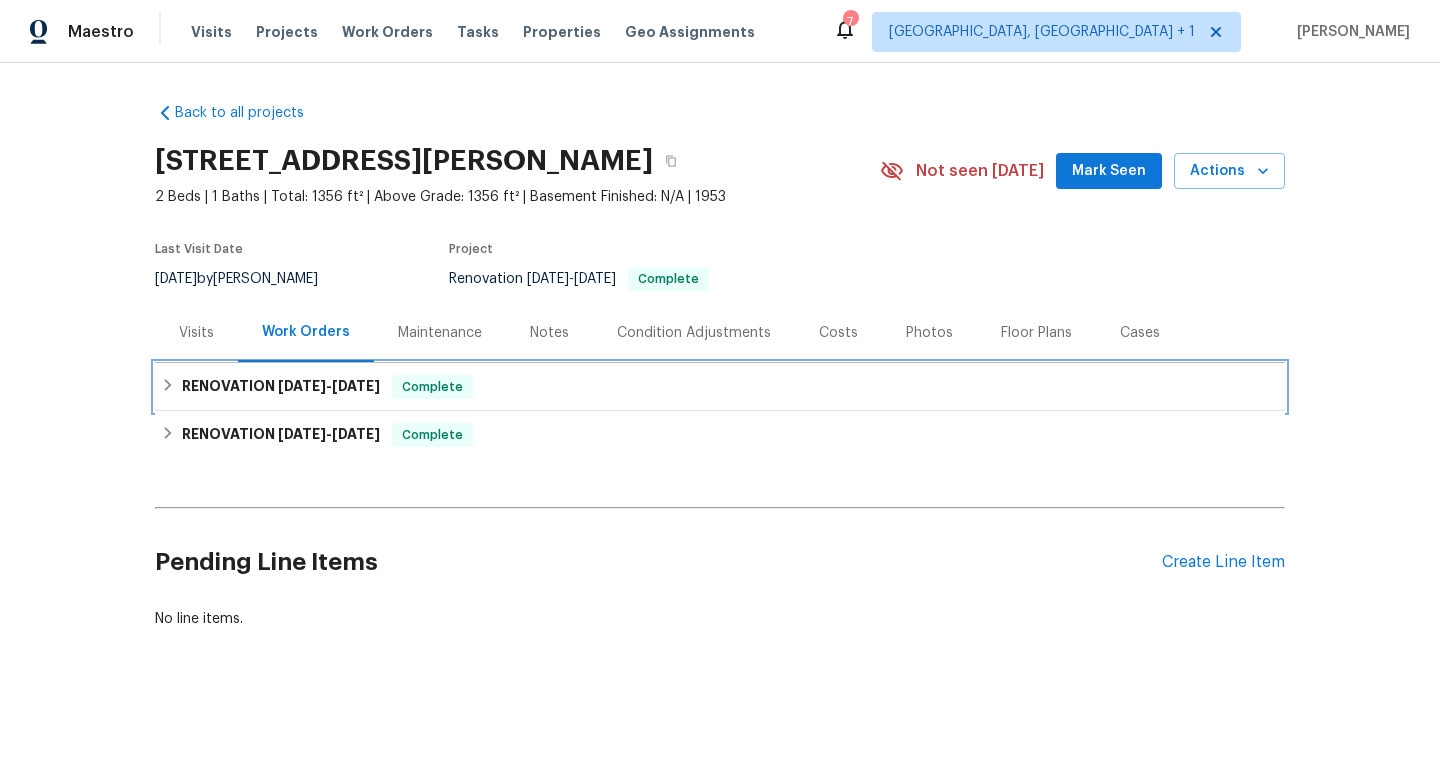 click on "[DATE]" at bounding box center [302, 386] 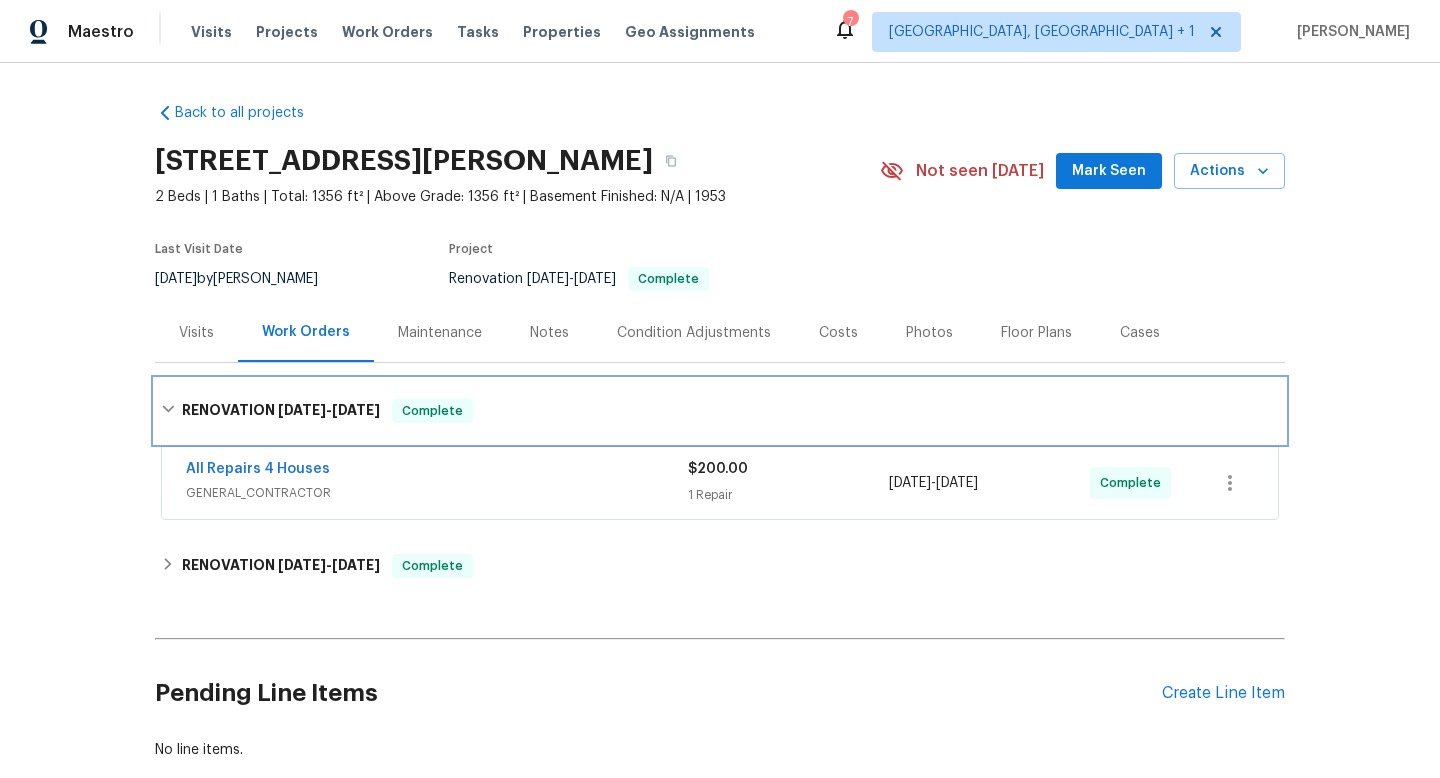 click on "RENOVATION   [DATE]  -  [DATE] Complete" at bounding box center (720, 411) 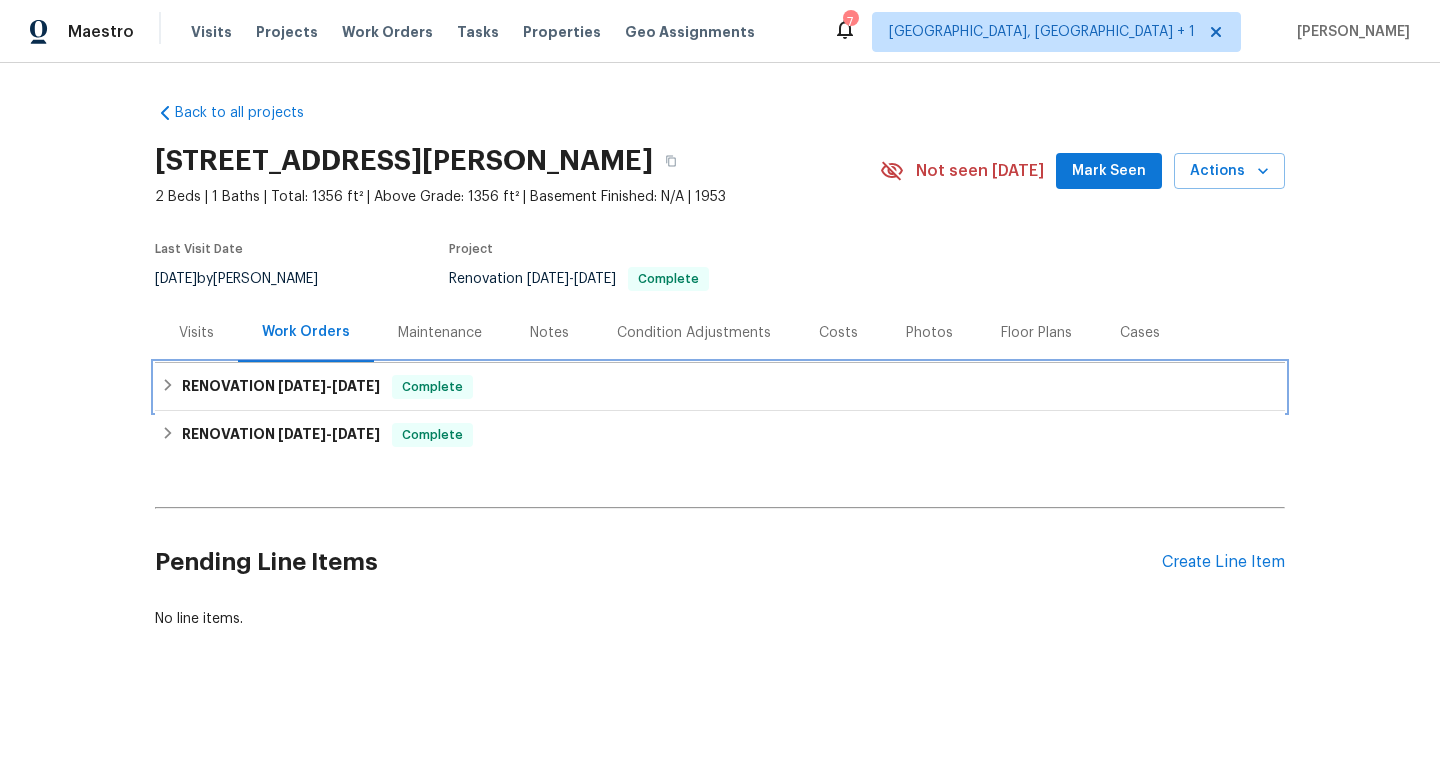 click on "[DATE]" at bounding box center [302, 386] 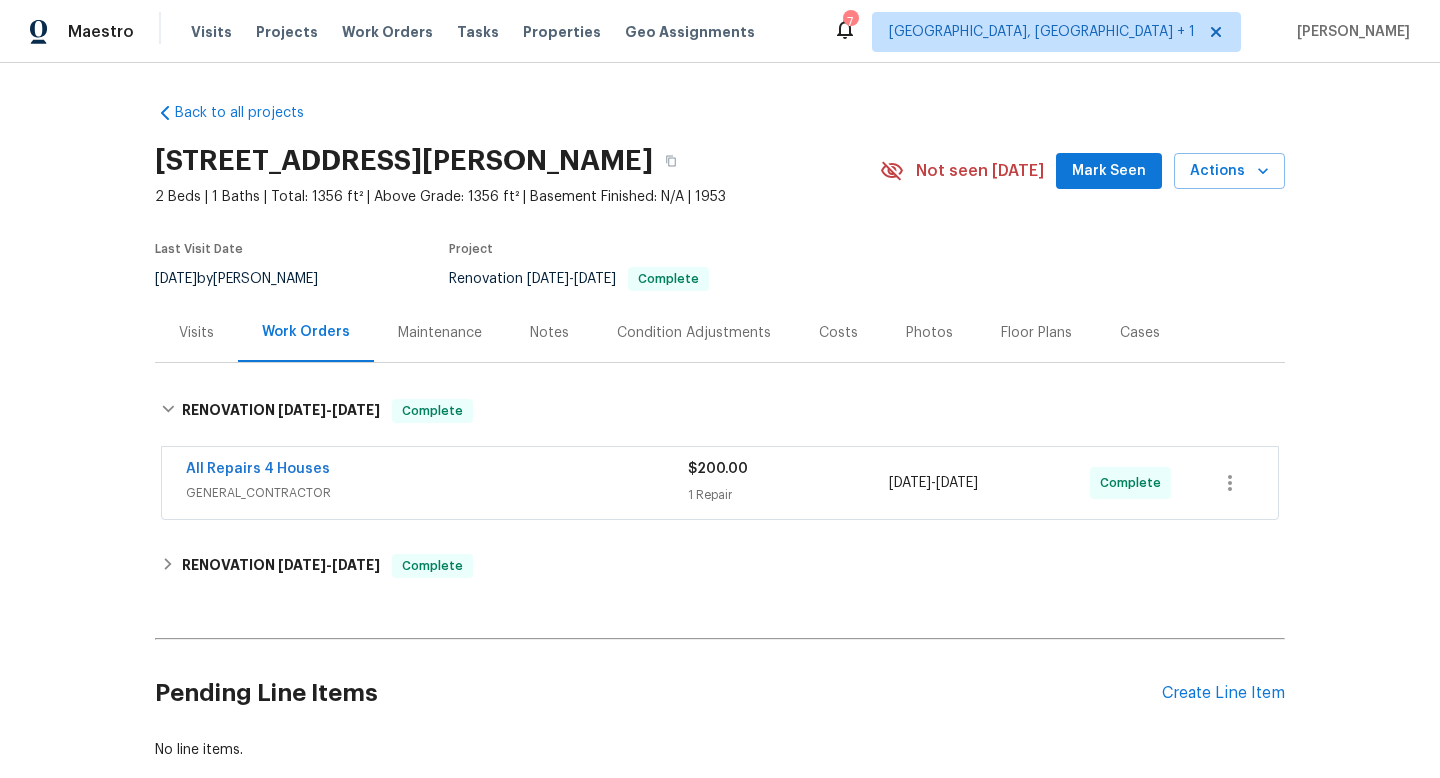 click on "GENERAL_CONTRACTOR" at bounding box center (437, 493) 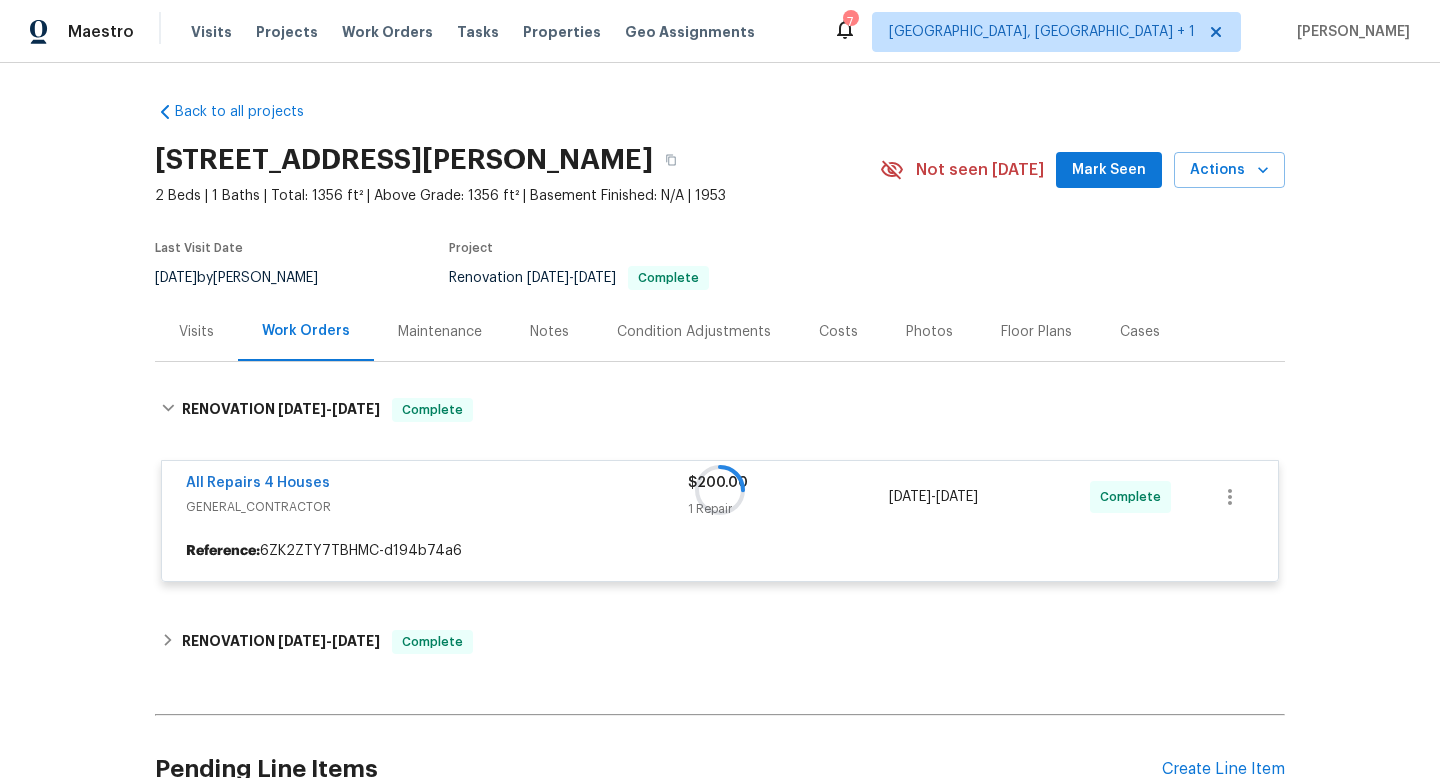 scroll, scrollTop: 195, scrollLeft: 0, axis: vertical 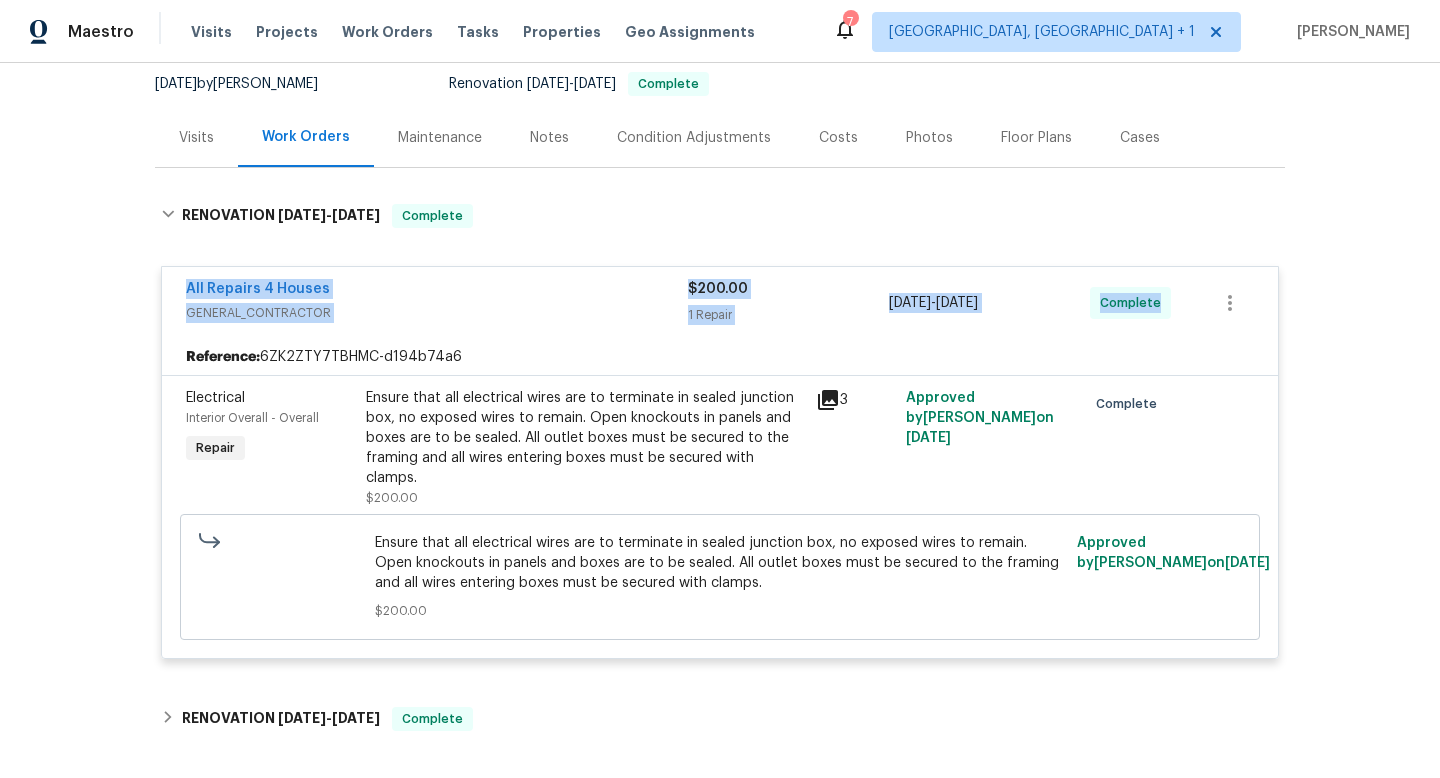 drag, startPoint x: 178, startPoint y: 279, endPoint x: 1145, endPoint y: 317, distance: 967.74634 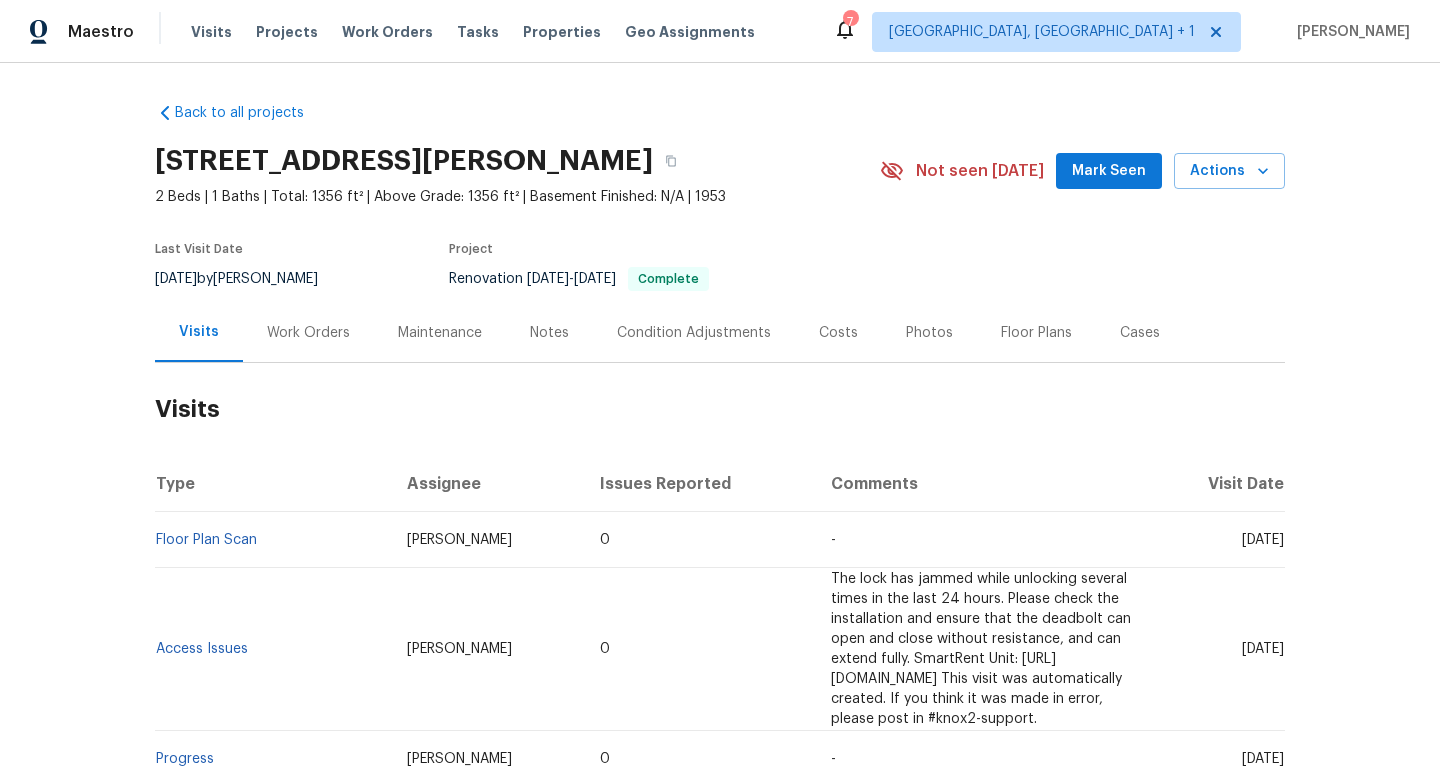 scroll, scrollTop: 0, scrollLeft: 0, axis: both 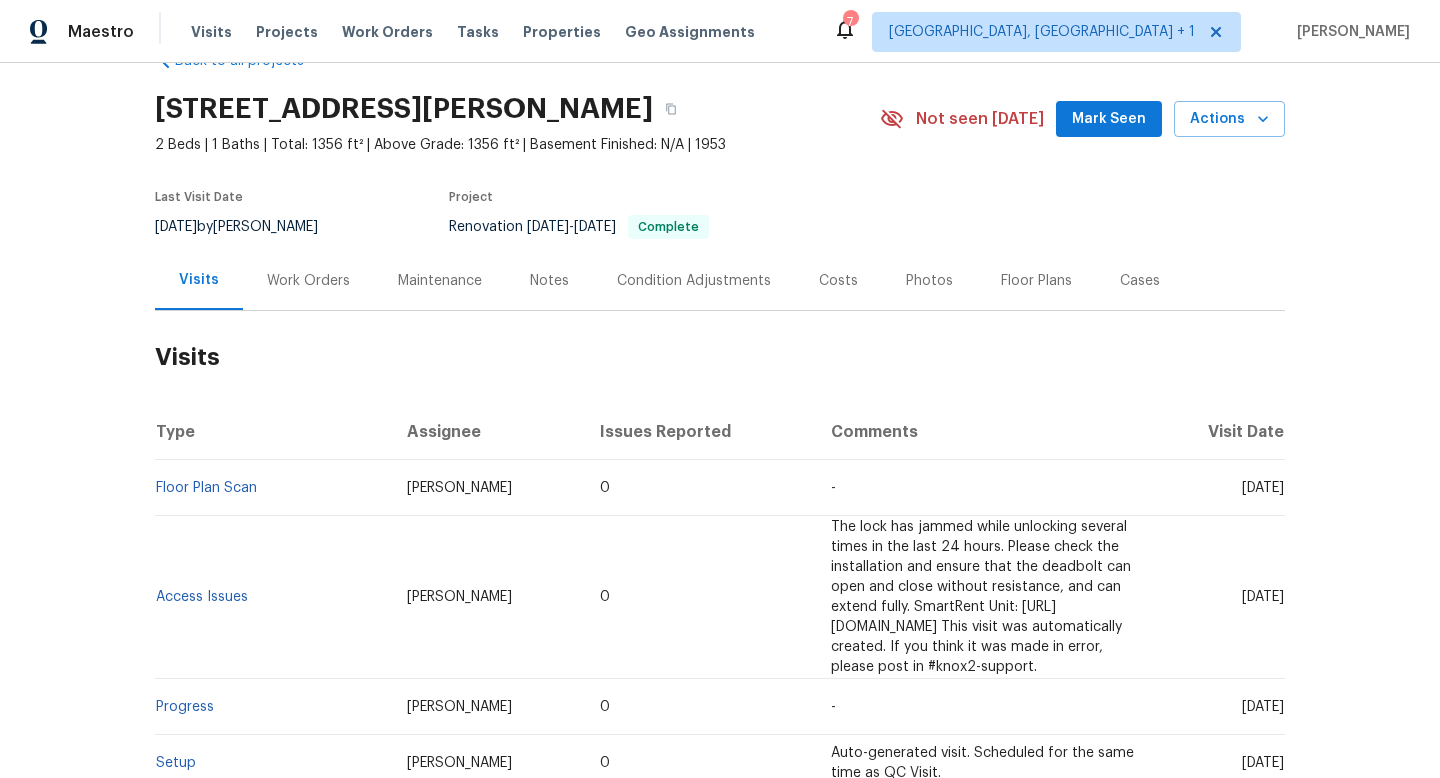 click on "Work Orders" at bounding box center [308, 280] 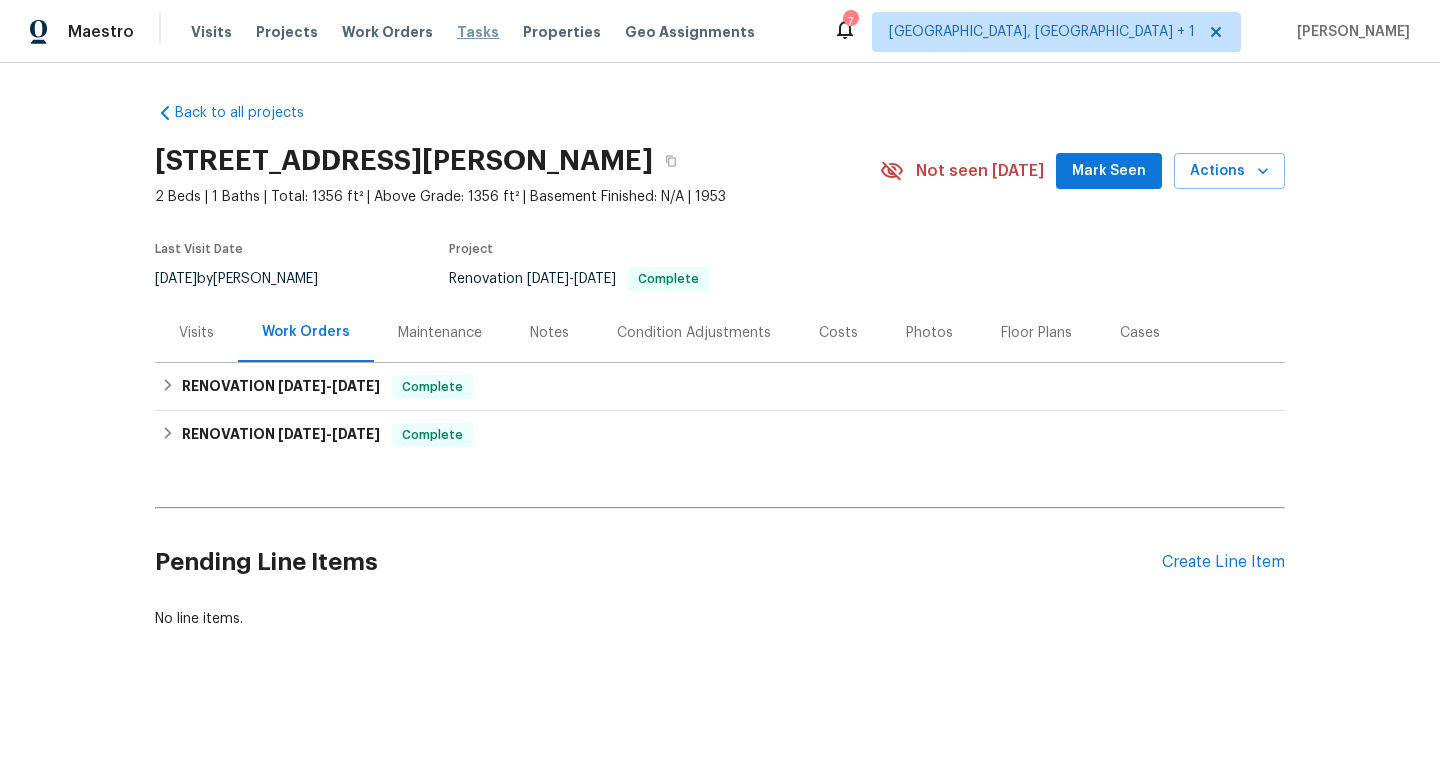 scroll, scrollTop: 0, scrollLeft: 0, axis: both 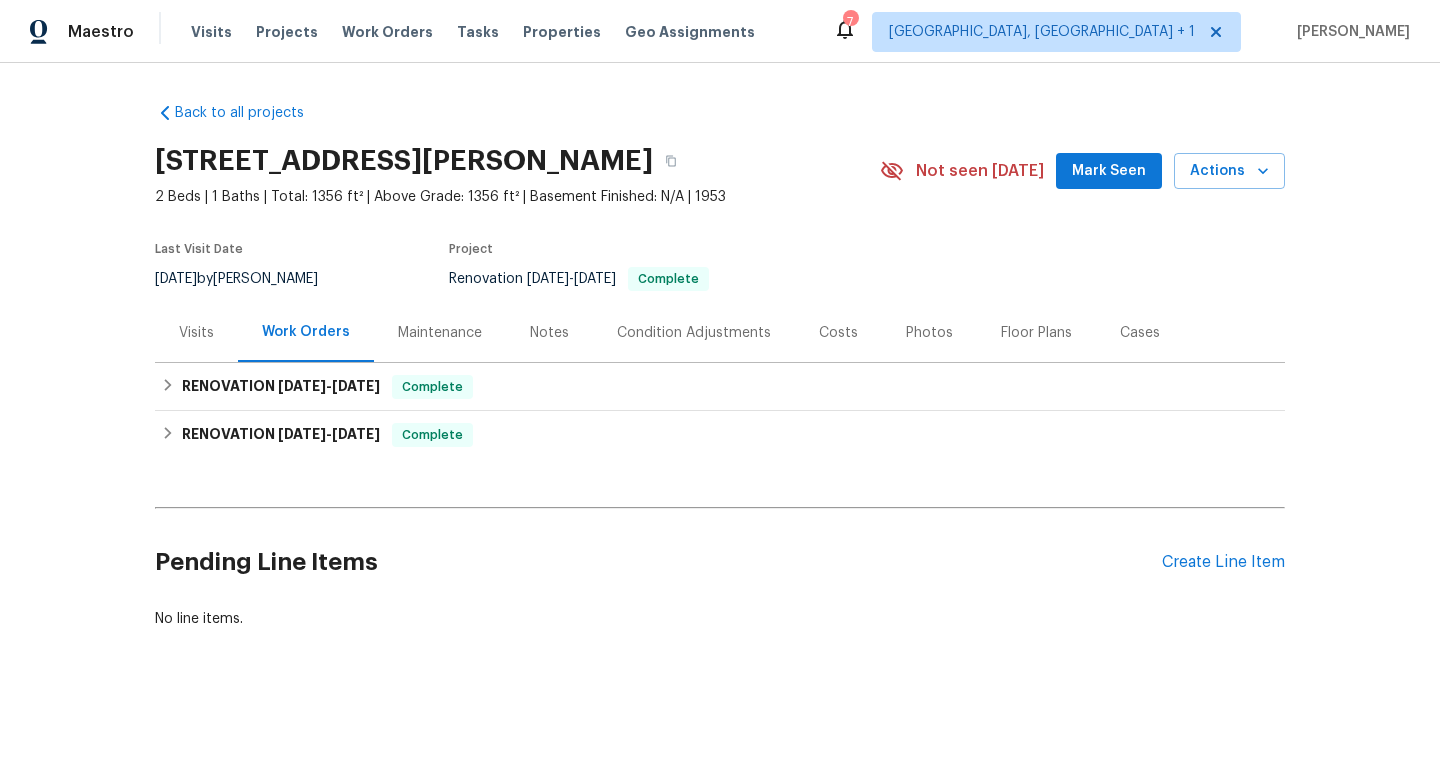 click on "Cases" at bounding box center [1140, 332] 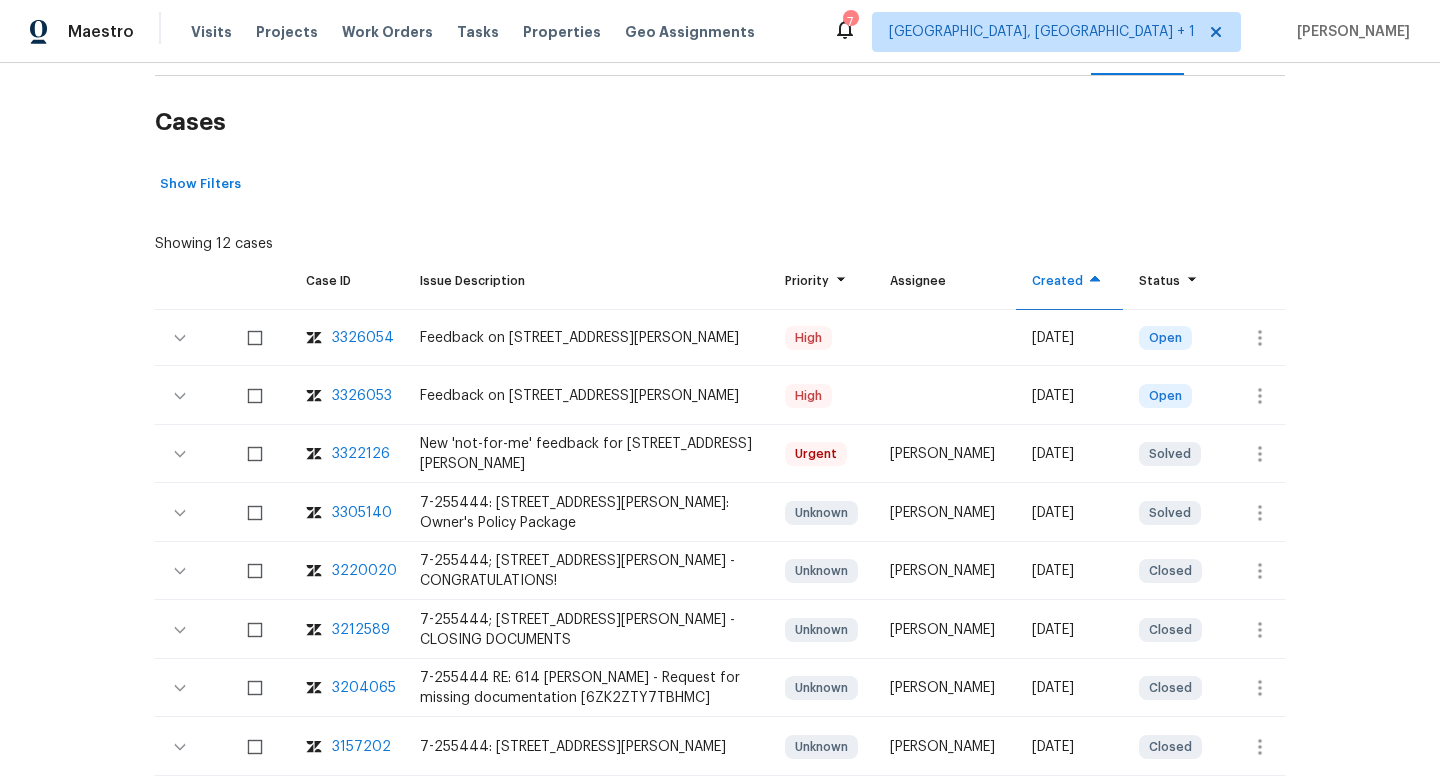scroll, scrollTop: 288, scrollLeft: 0, axis: vertical 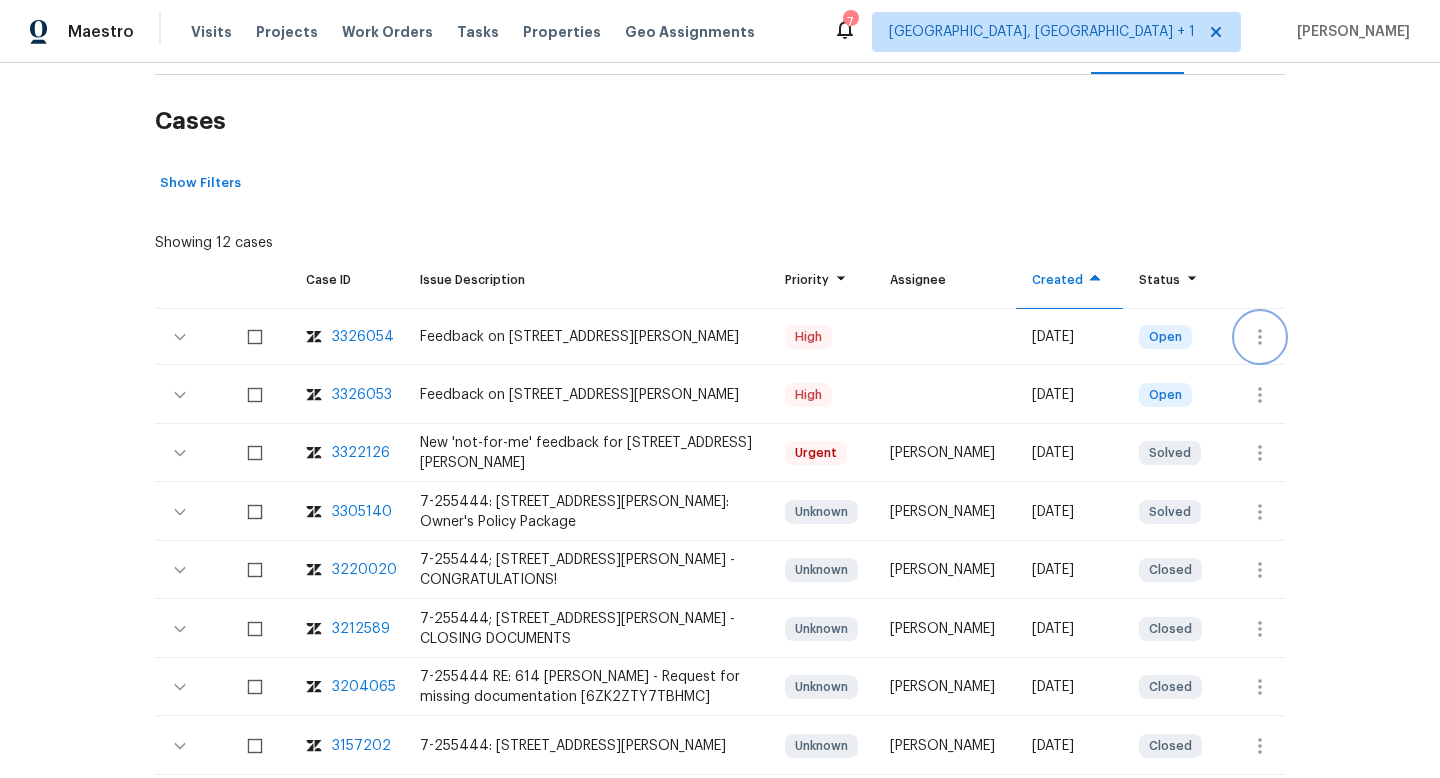 click 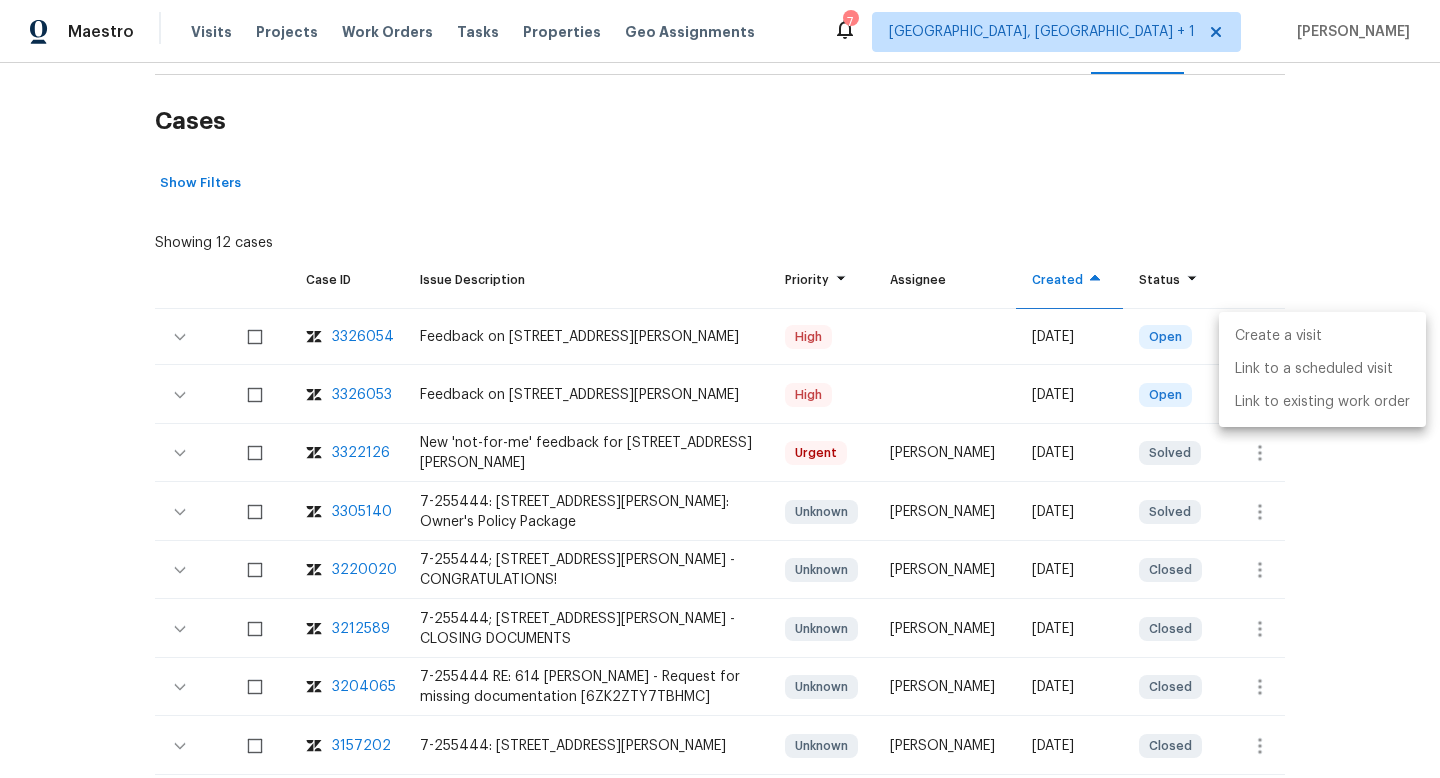 click on "Create a visit" at bounding box center [1322, 336] 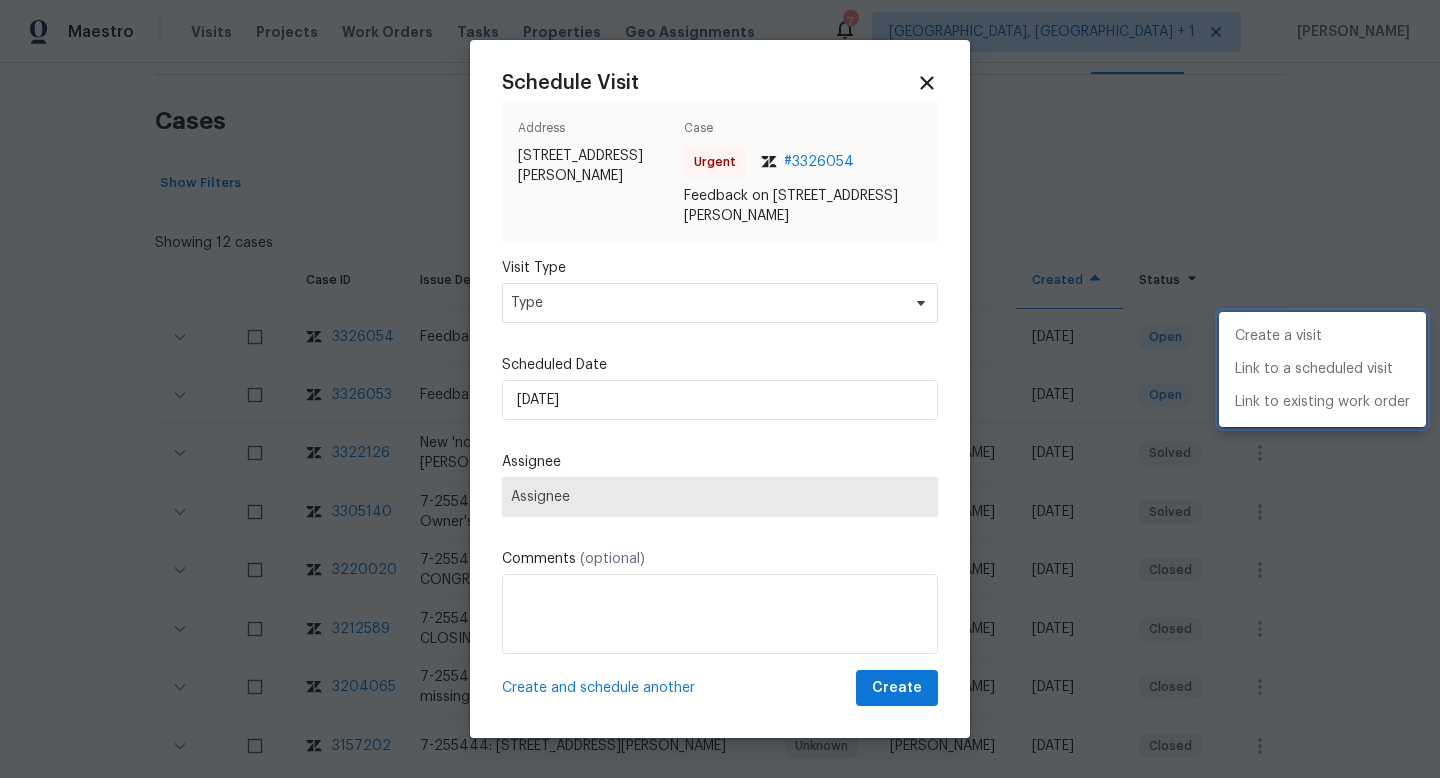 click at bounding box center [720, 389] 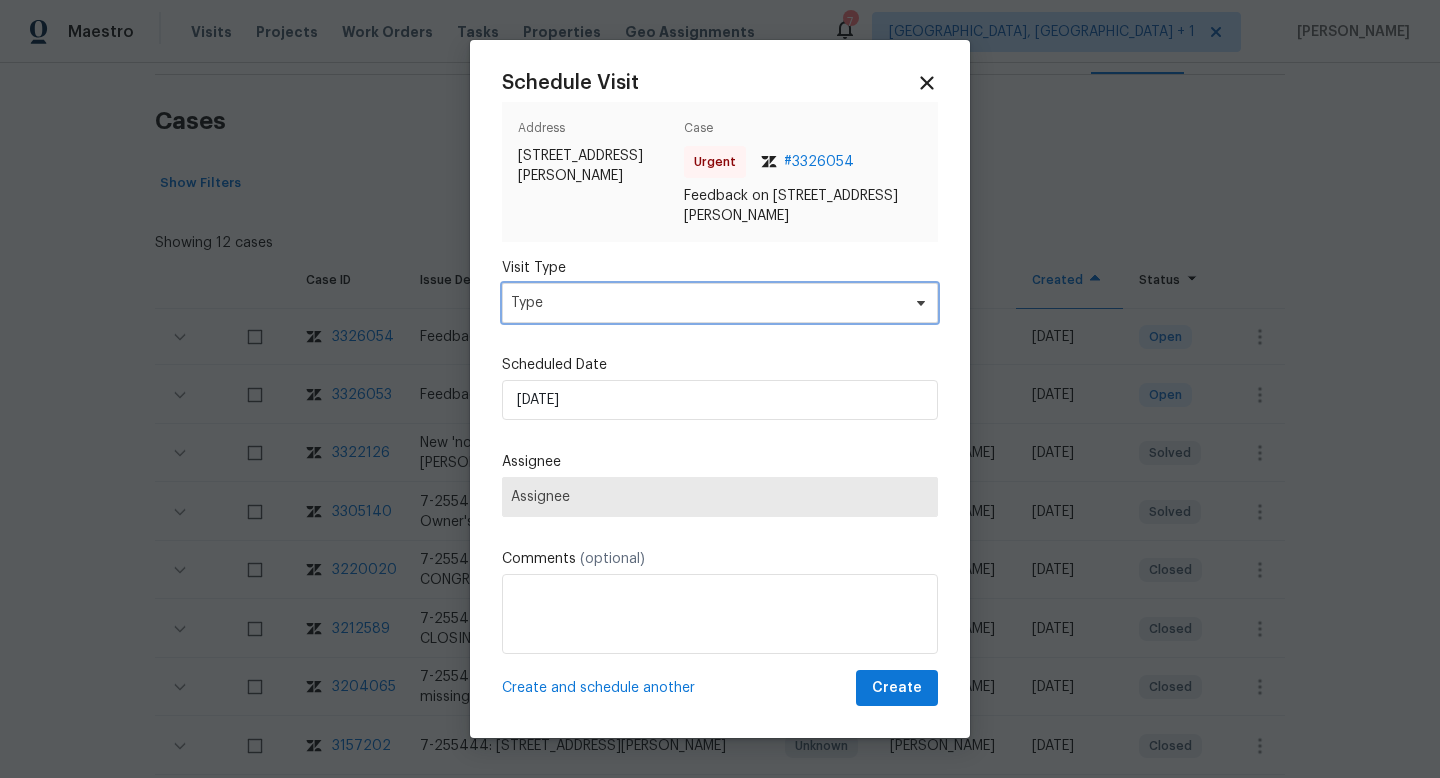 click on "Type" at bounding box center (705, 303) 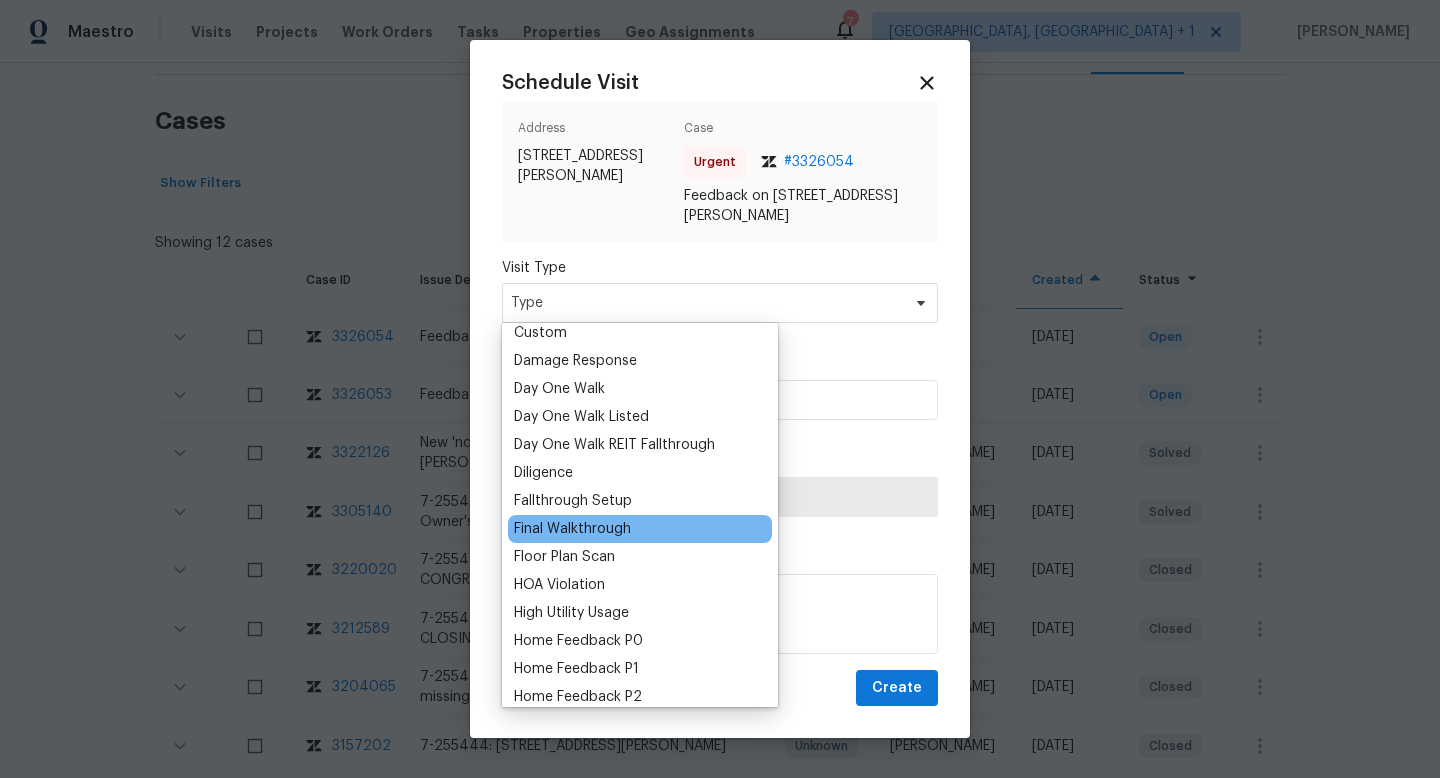 scroll, scrollTop: 360, scrollLeft: 0, axis: vertical 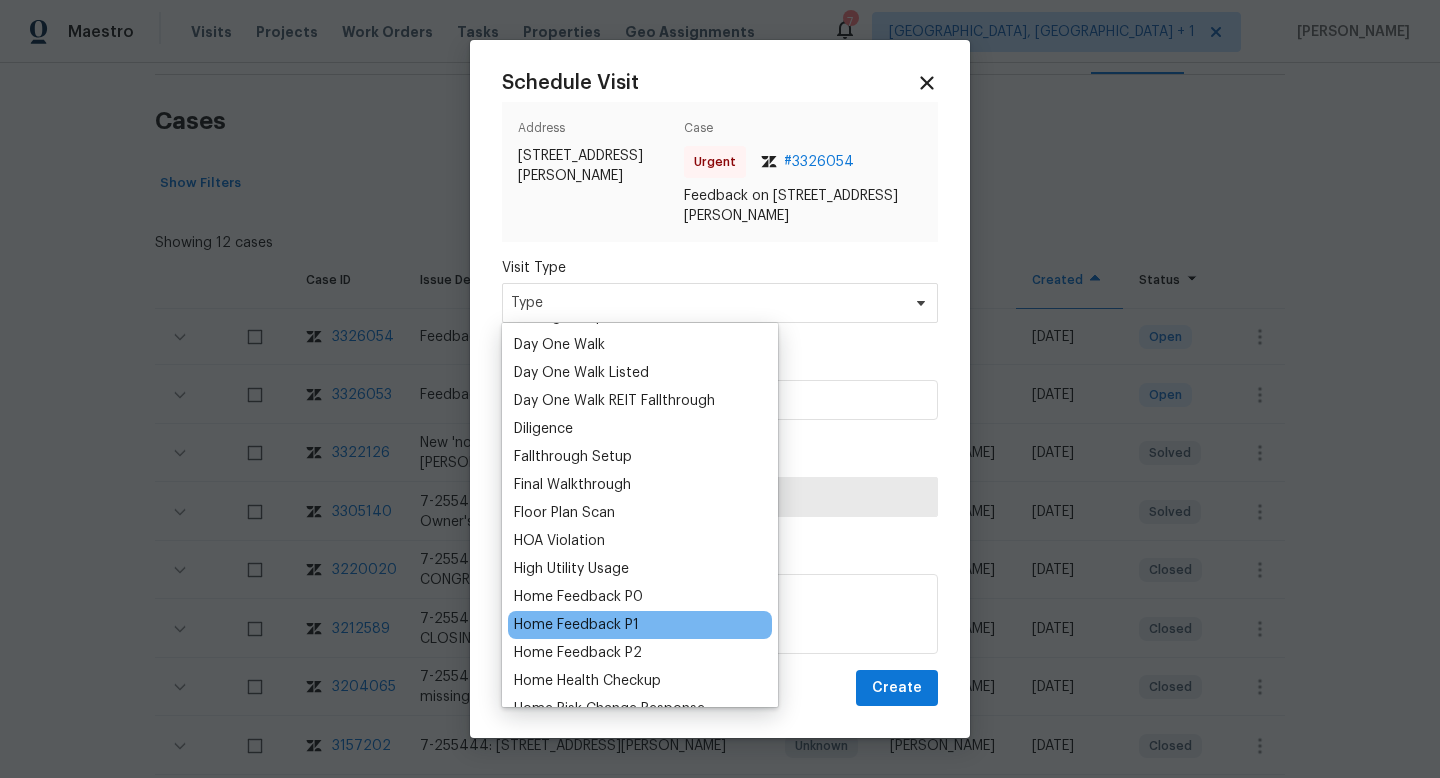 click on "Home Feedback P1" at bounding box center [576, 625] 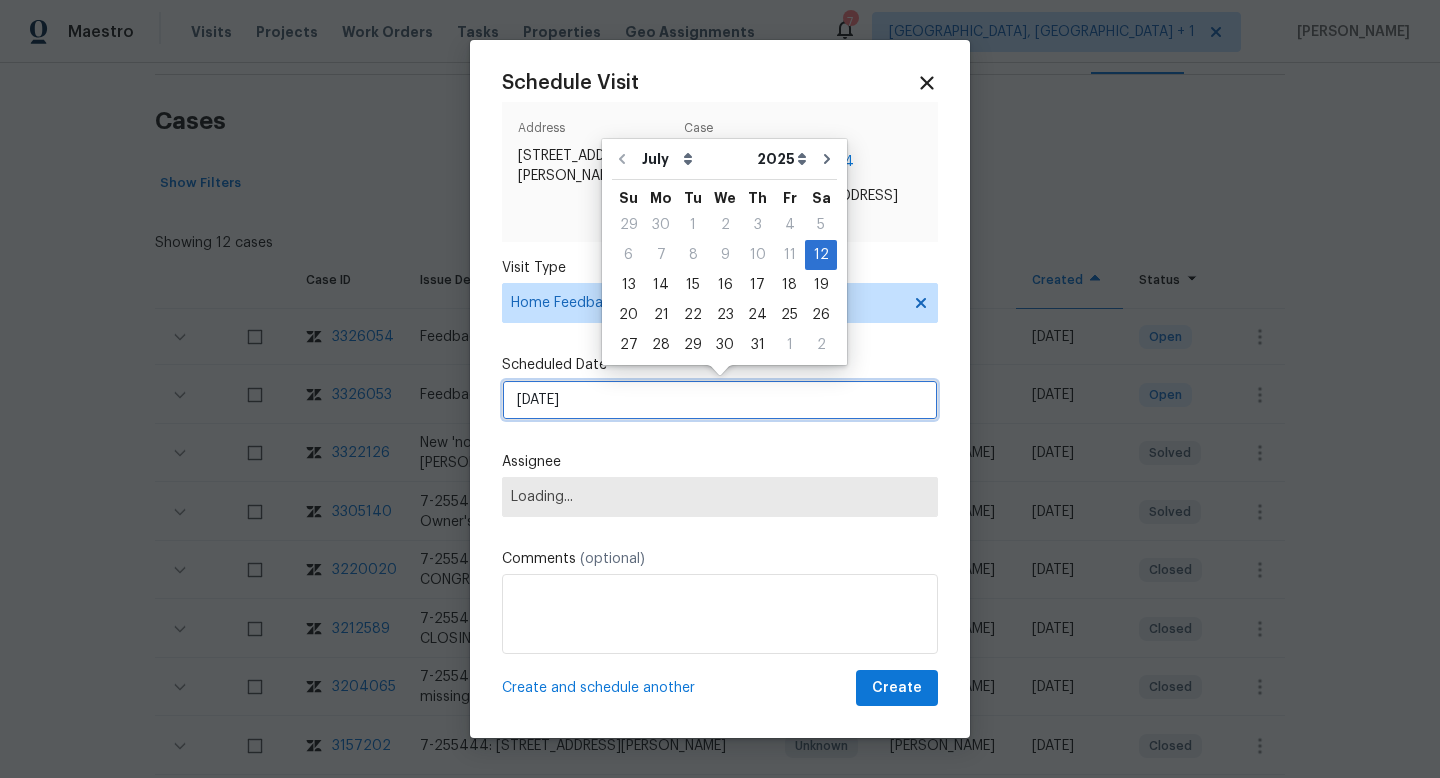 click on "[DATE]" at bounding box center (720, 400) 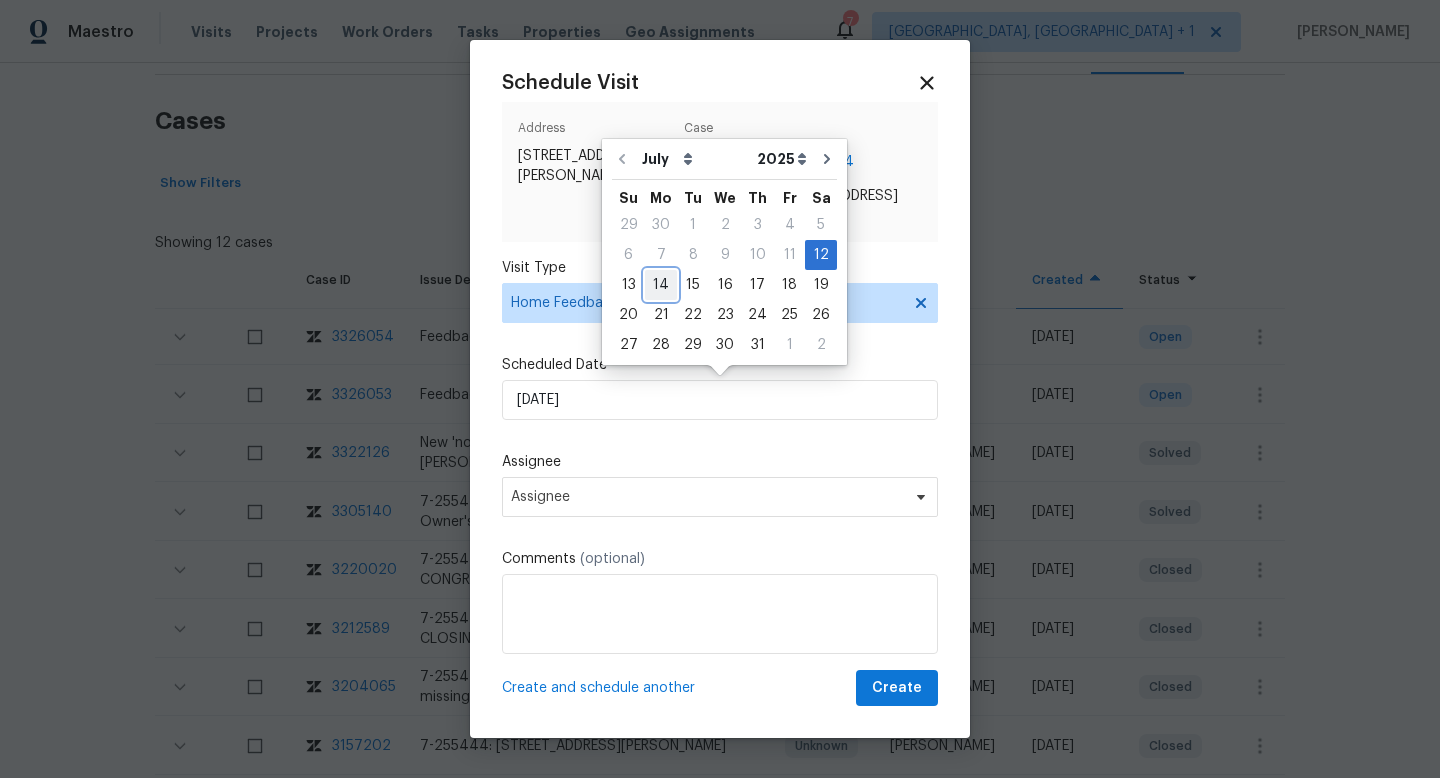 click on "14" at bounding box center [661, 285] 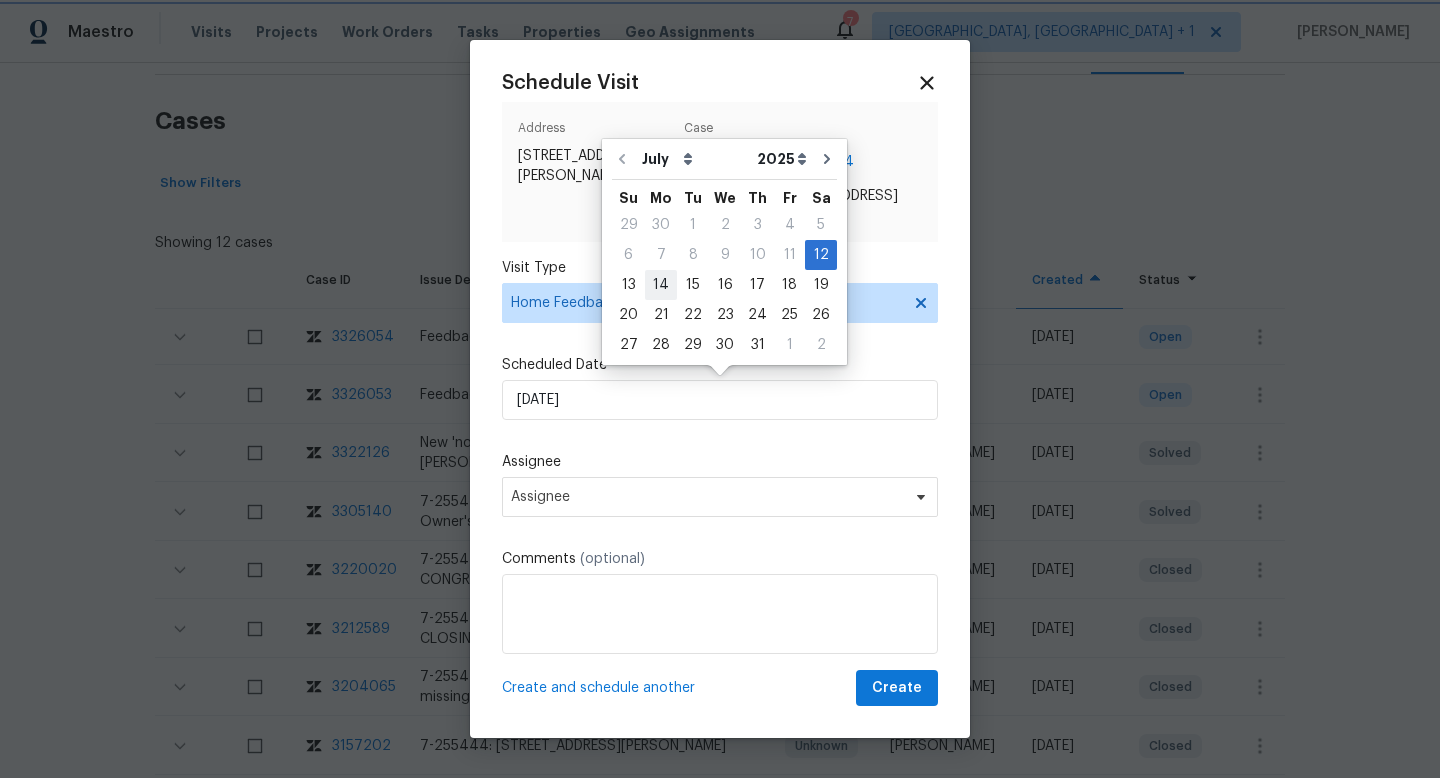 type on "[DATE]" 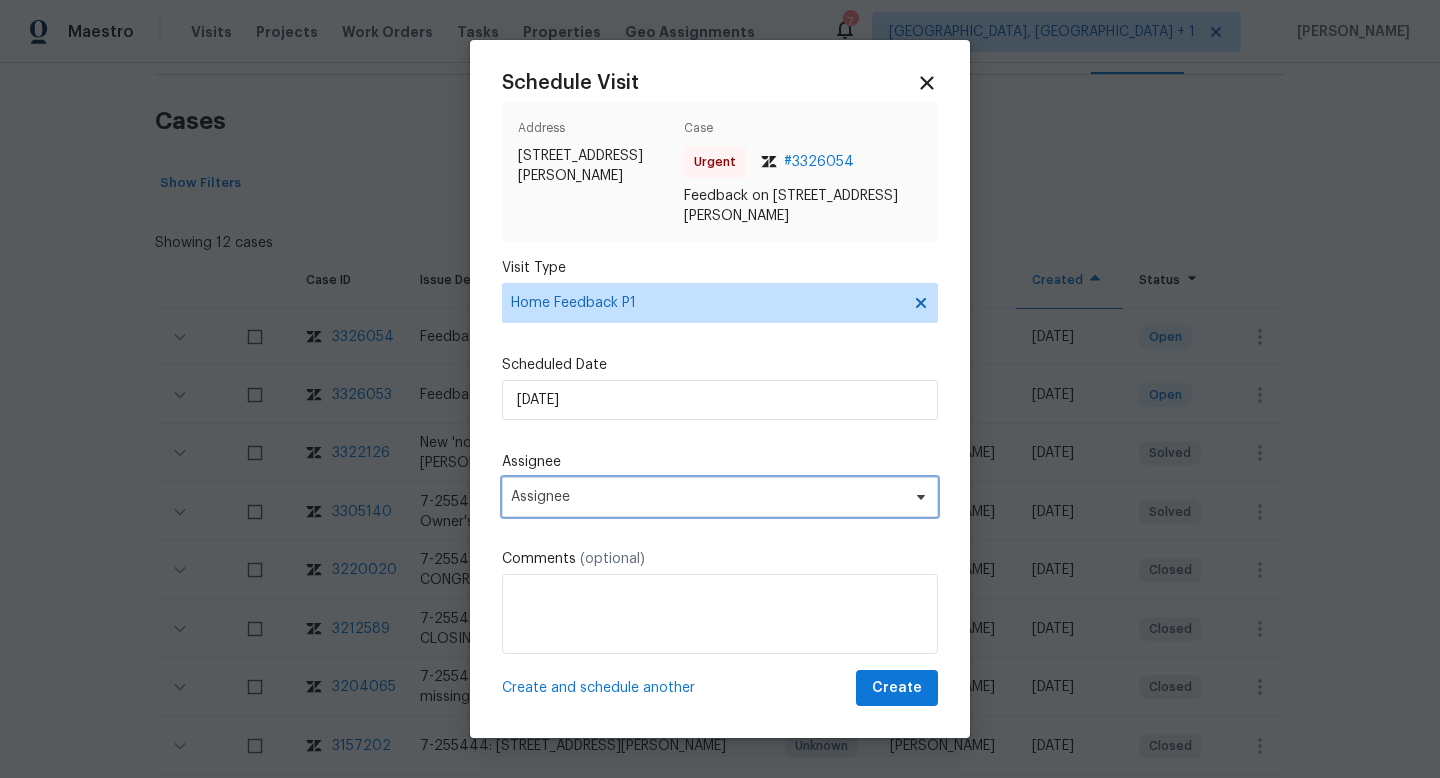 click on "Assignee" at bounding box center [720, 497] 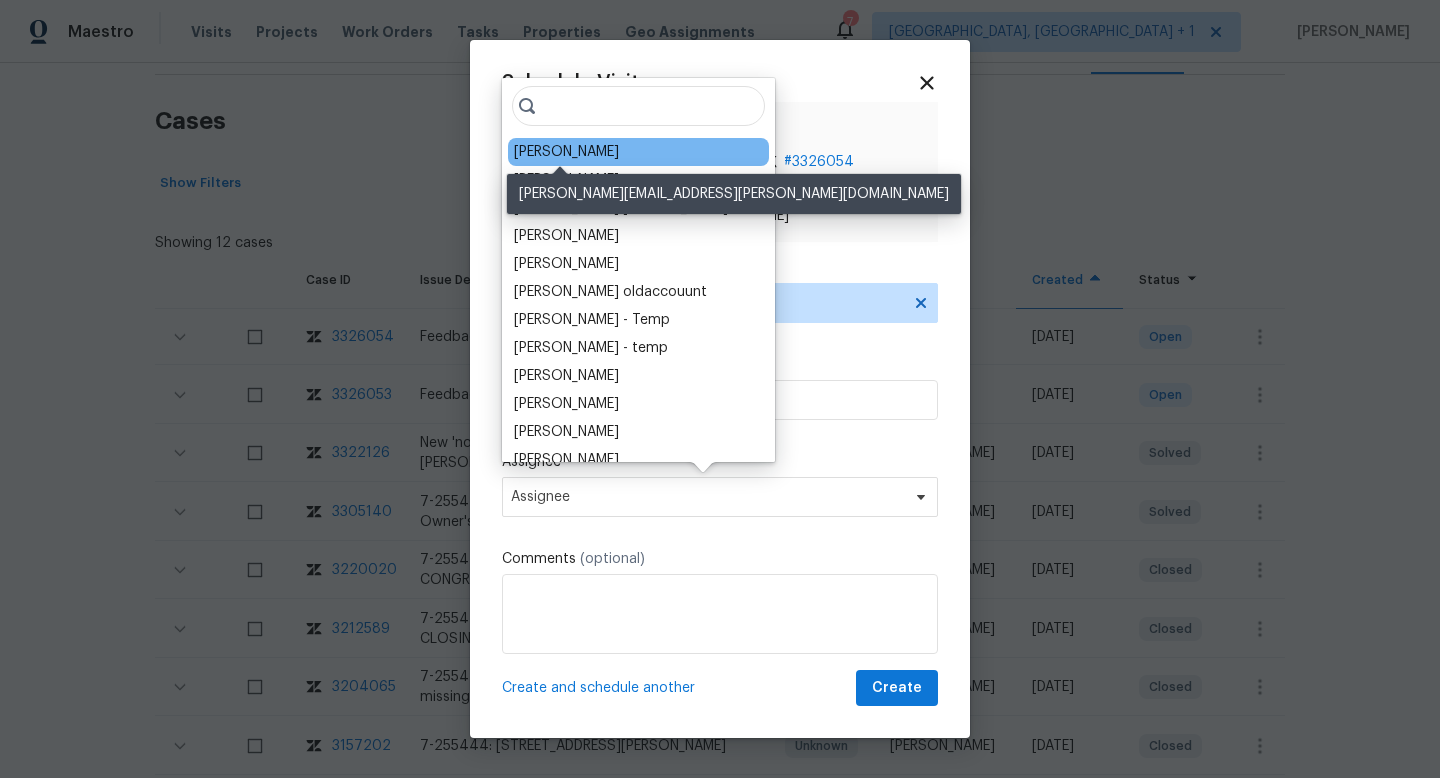 click on "[PERSON_NAME]" at bounding box center [566, 152] 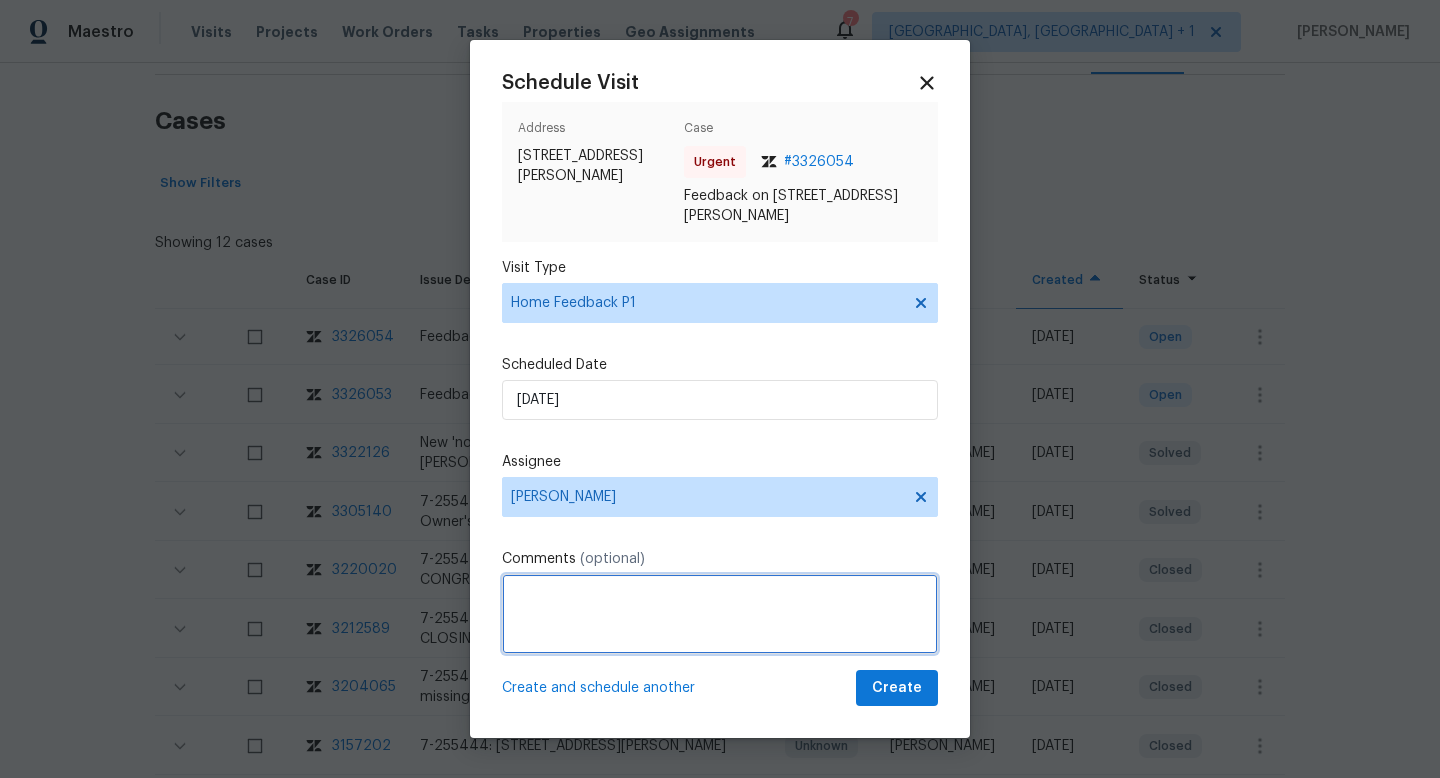 click at bounding box center (720, 614) 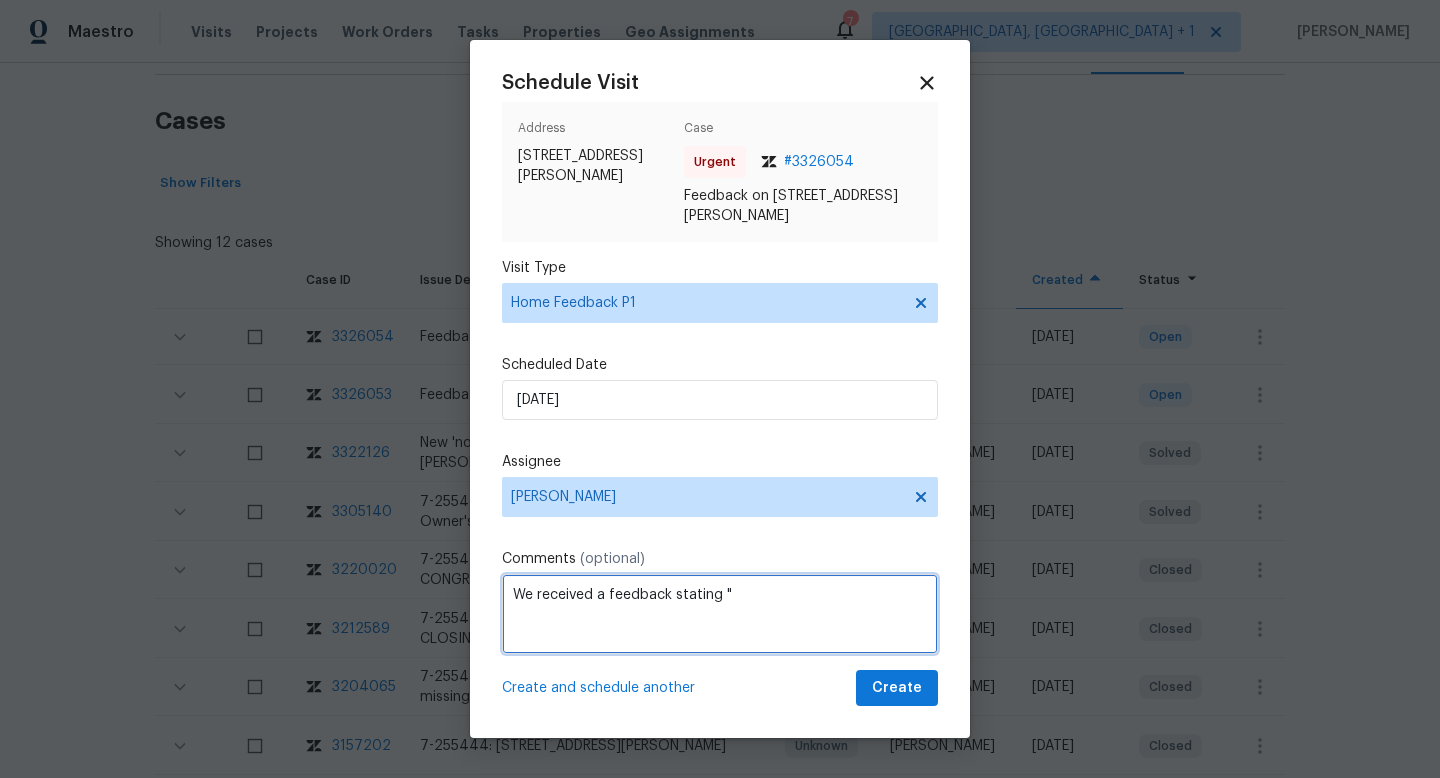 paste on "Back door was unlocked" 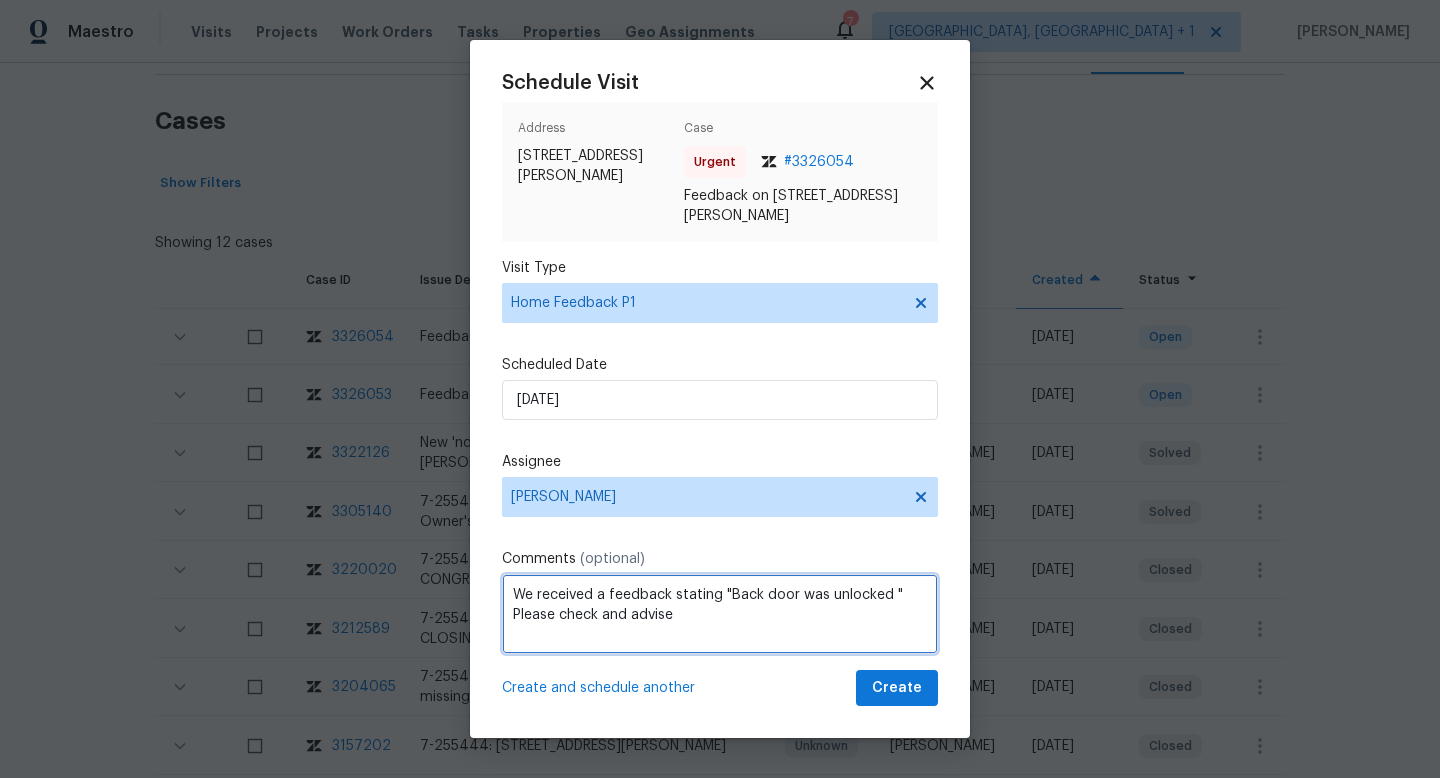 type on "We received a feedback stating "Back door was unlocked " Please check and advise" 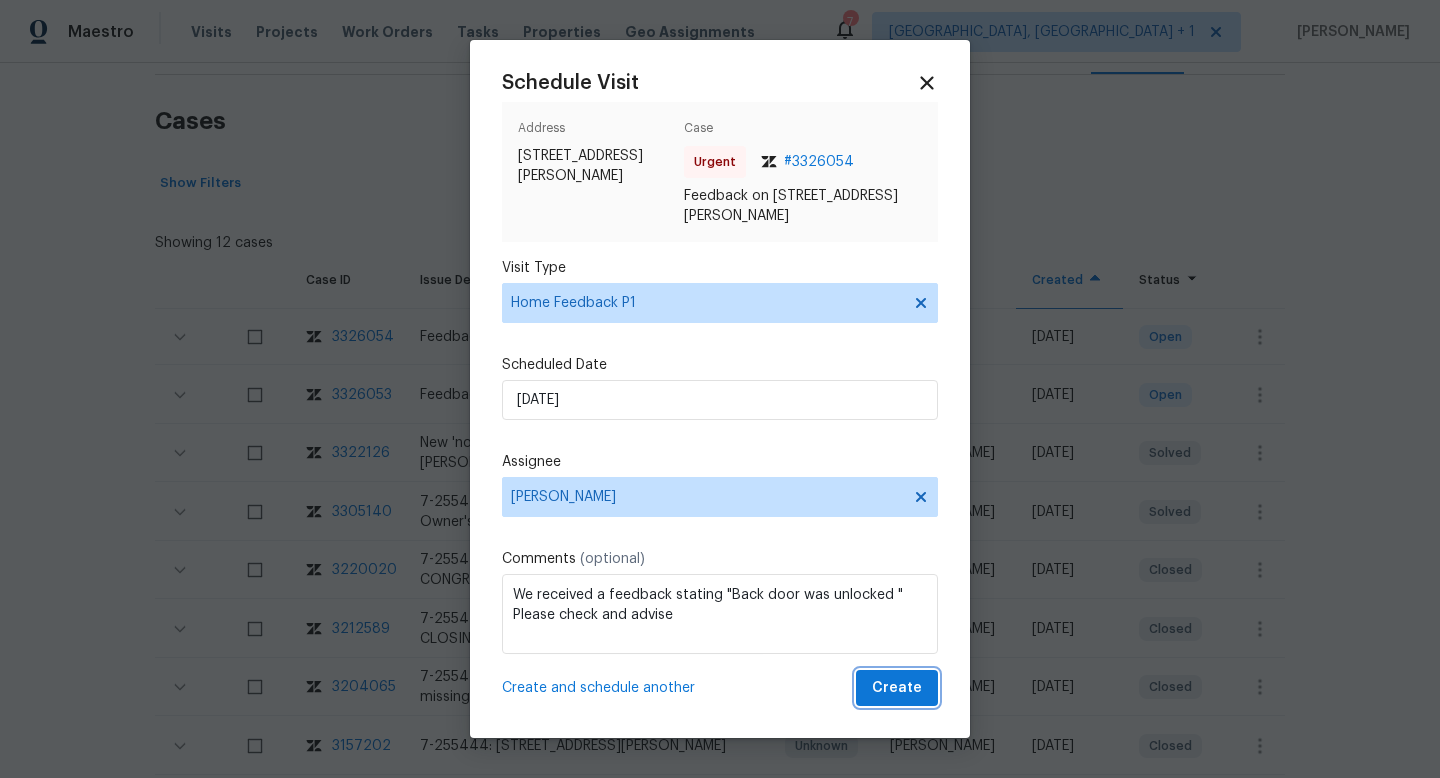 click on "Create" at bounding box center [897, 688] 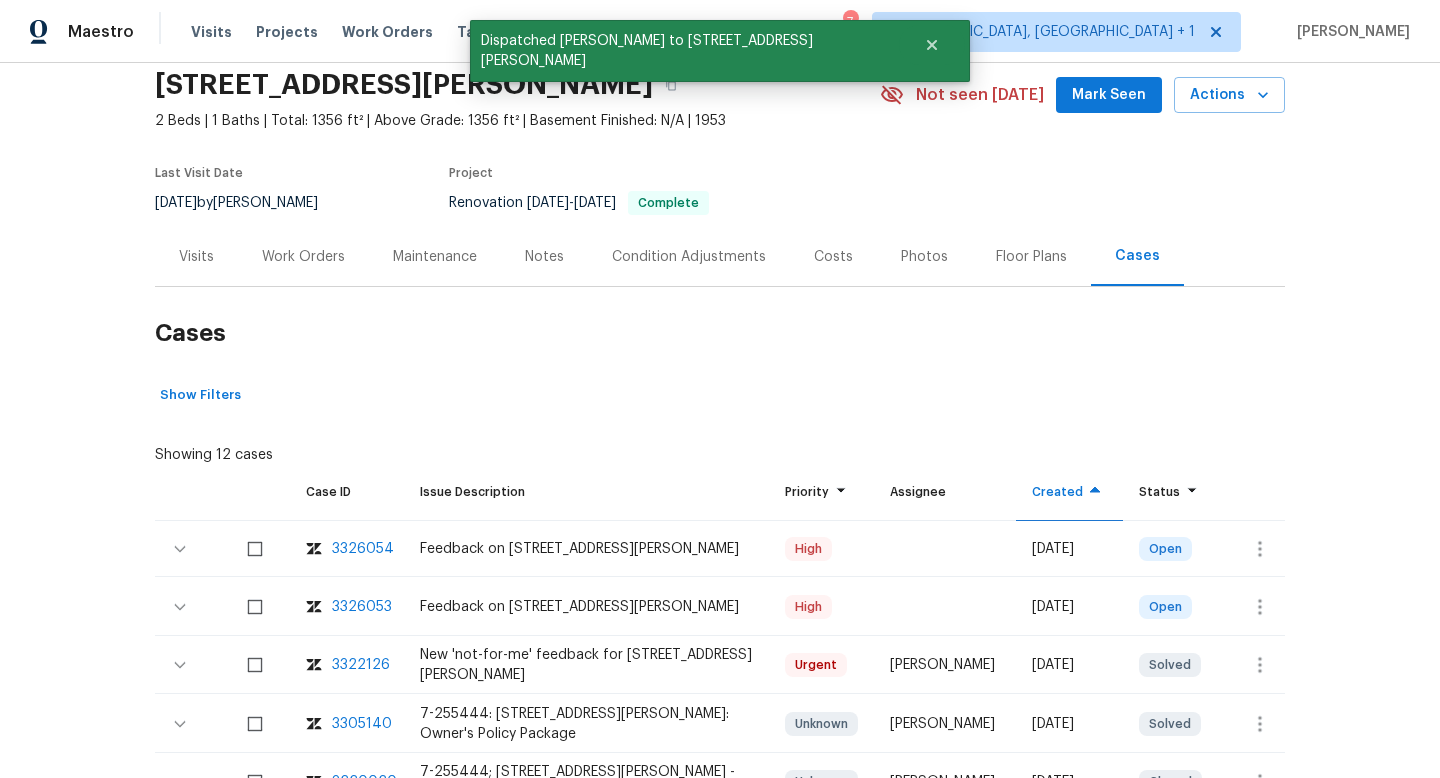 scroll, scrollTop: 0, scrollLeft: 0, axis: both 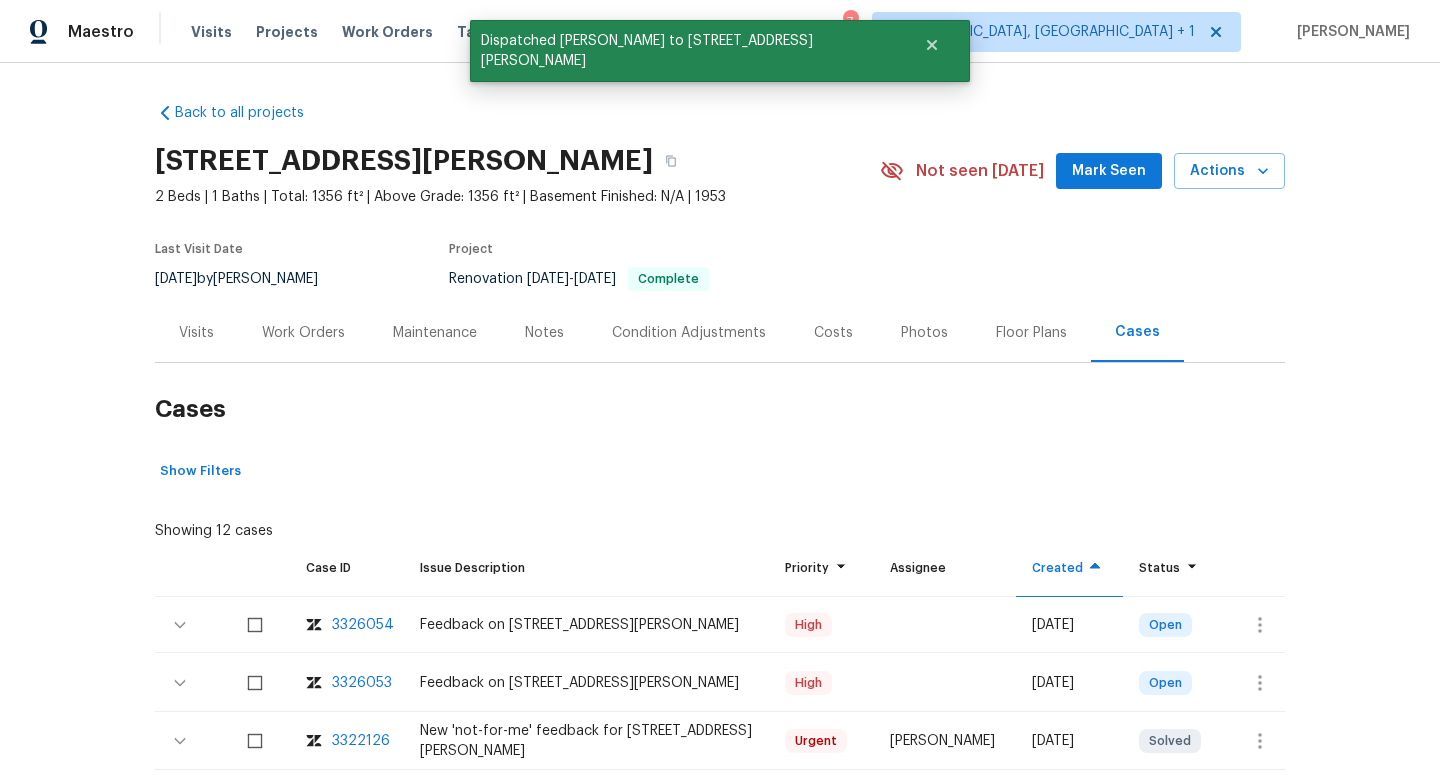 click on "Visits" at bounding box center [196, 332] 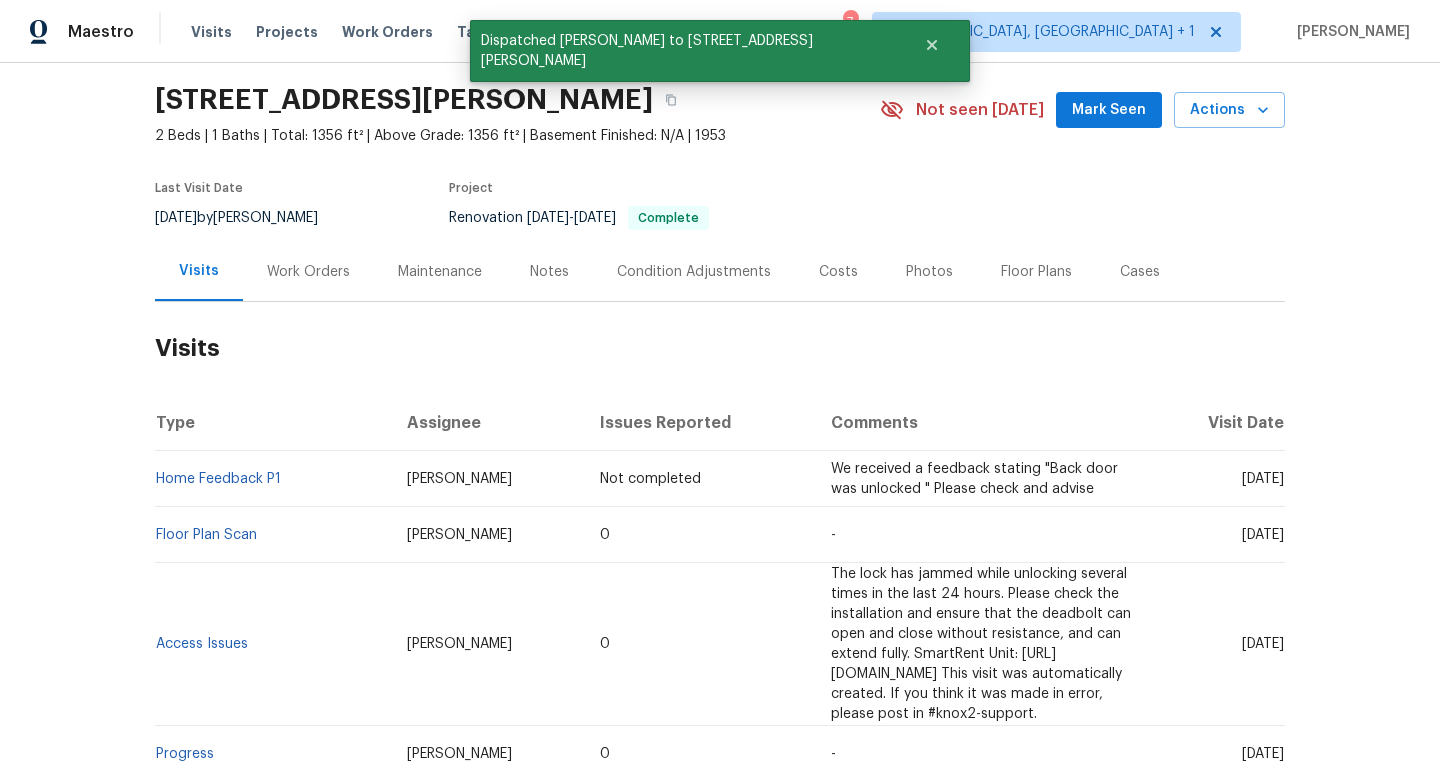 scroll, scrollTop: 290, scrollLeft: 0, axis: vertical 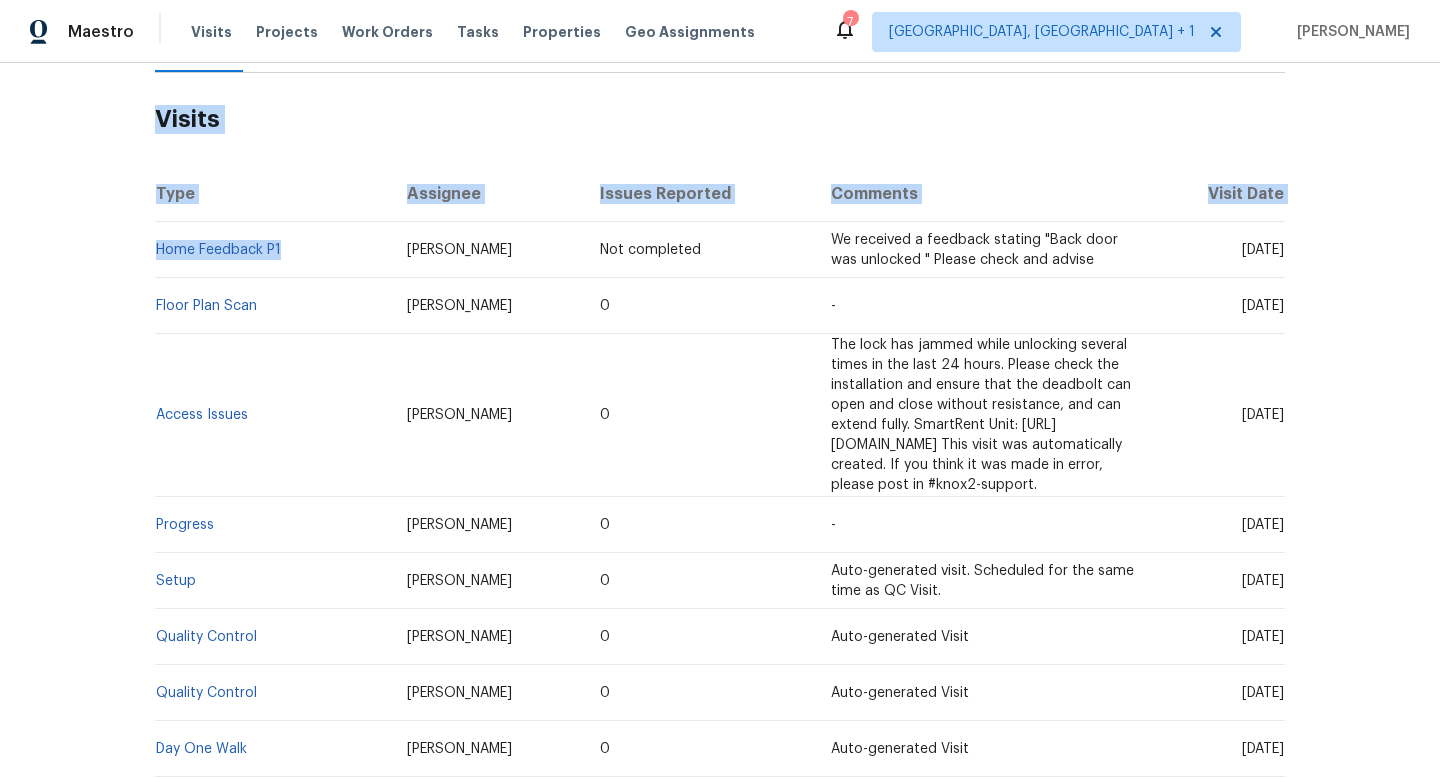 drag, startPoint x: 301, startPoint y: 253, endPoint x: 145, endPoint y: 249, distance: 156.05127 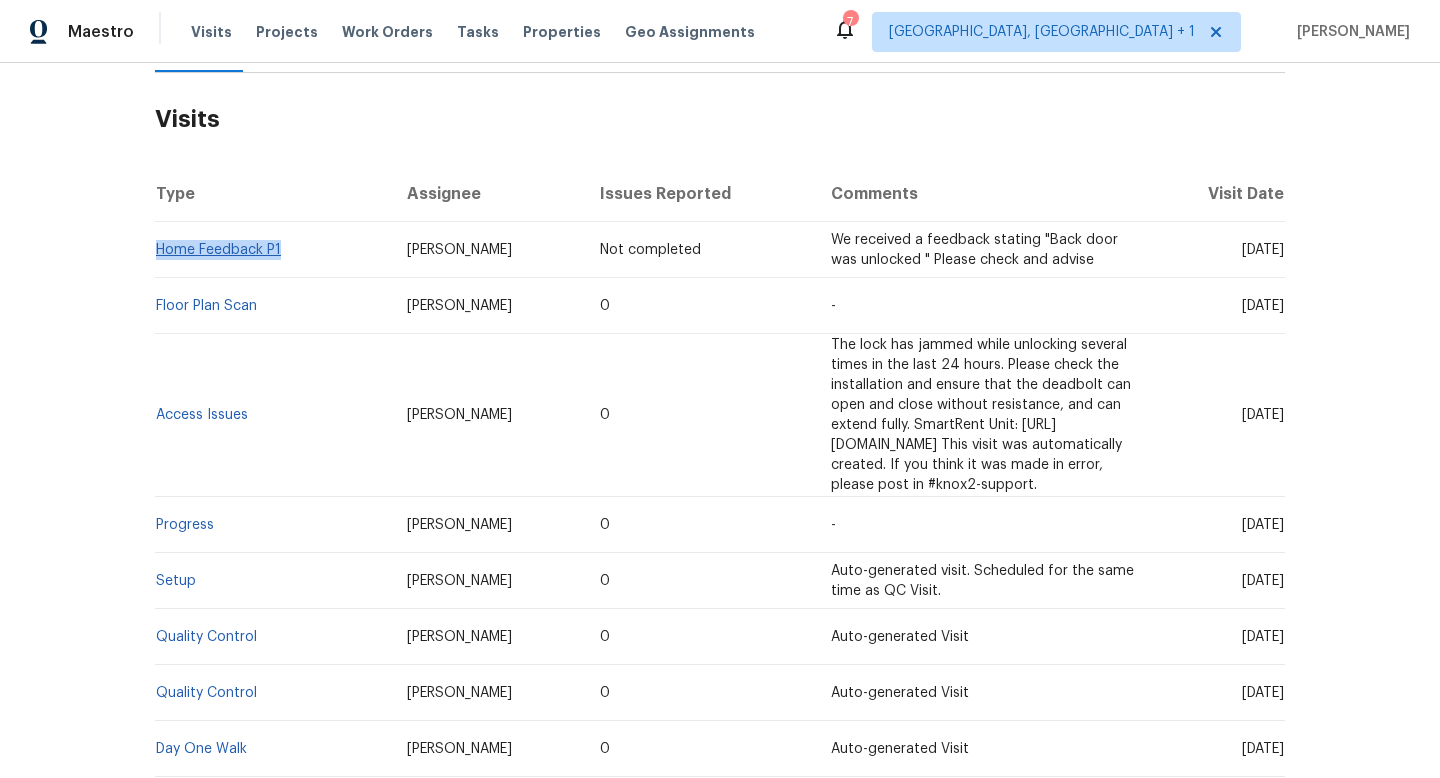 drag, startPoint x: 292, startPoint y: 255, endPoint x: 156, endPoint y: 253, distance: 136.01471 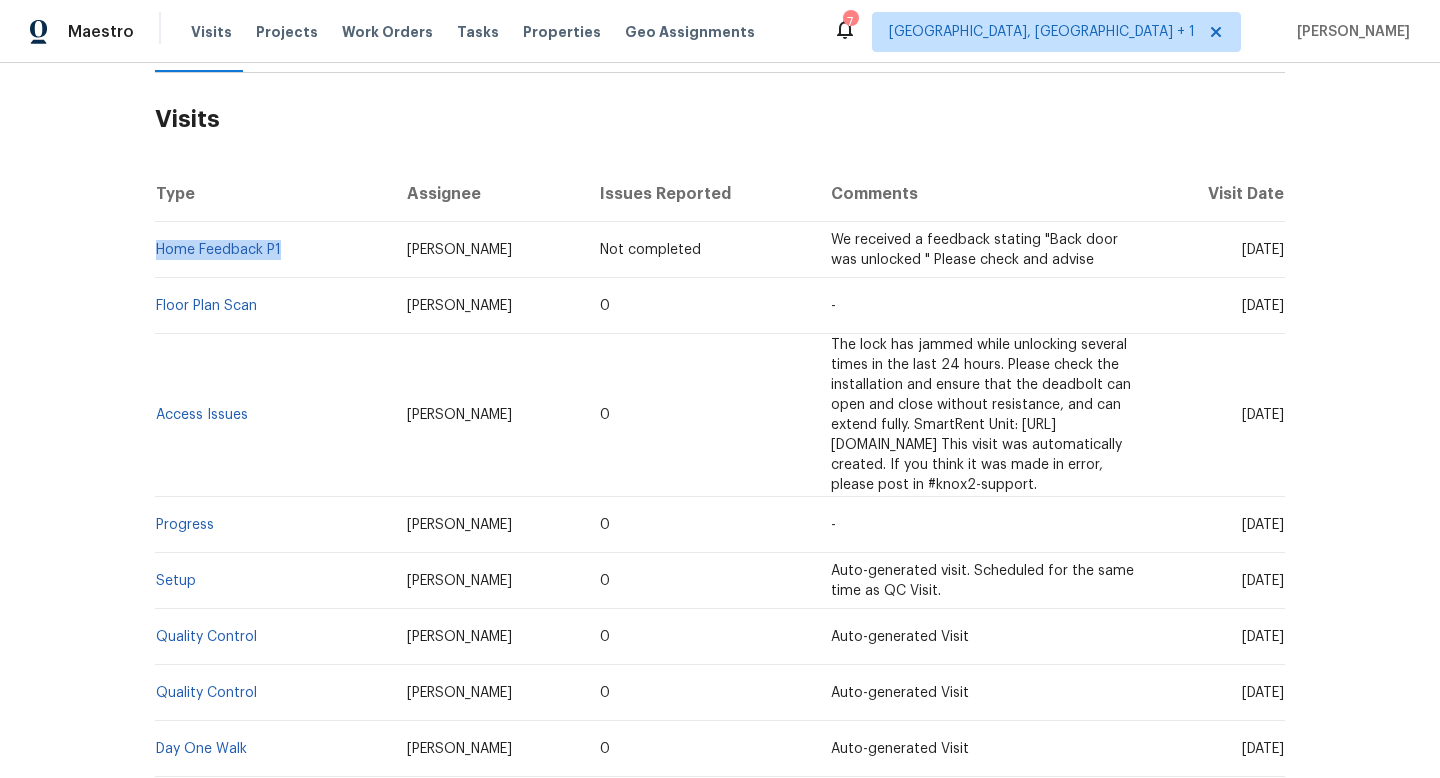 scroll, scrollTop: 0, scrollLeft: 0, axis: both 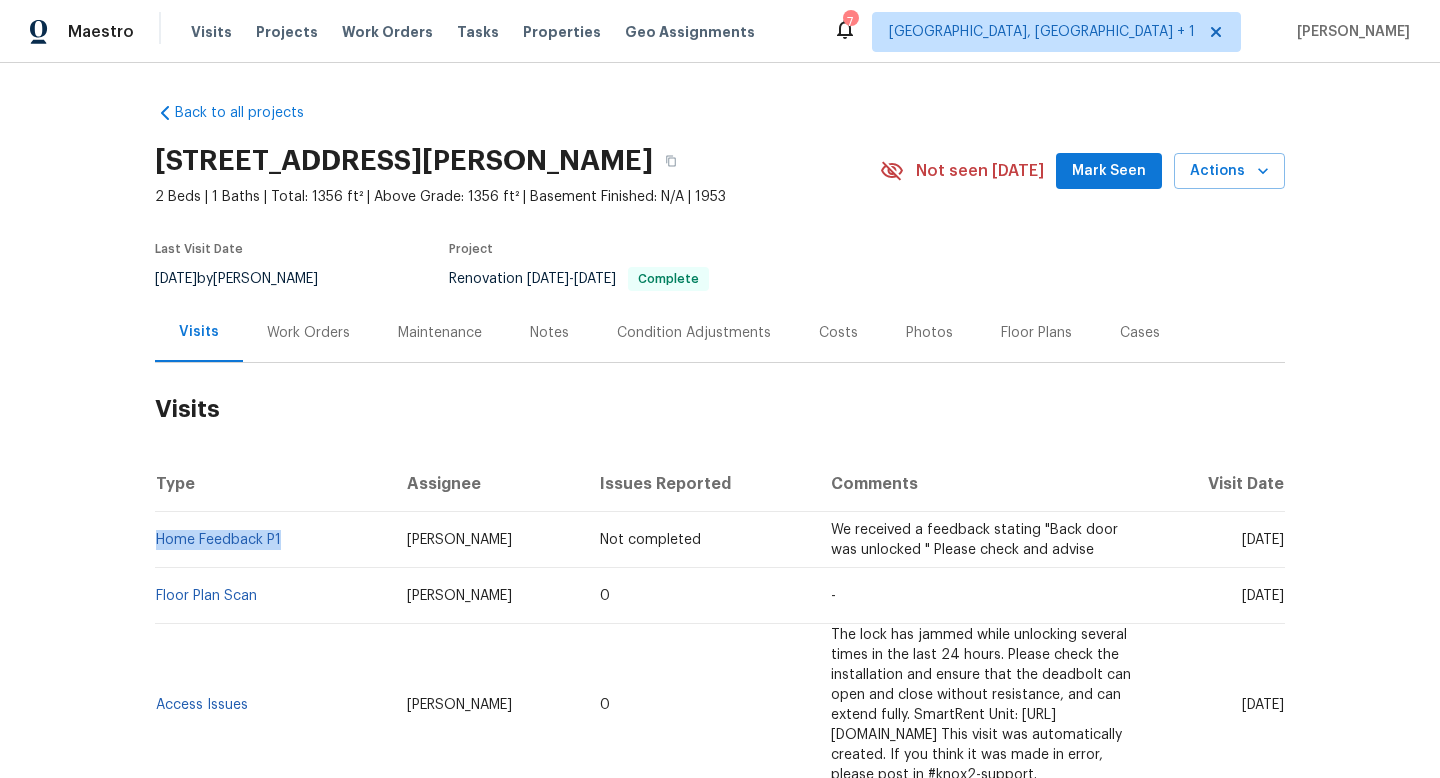 click on "[DATE]  by  [PERSON_NAME]" at bounding box center (248, 279) 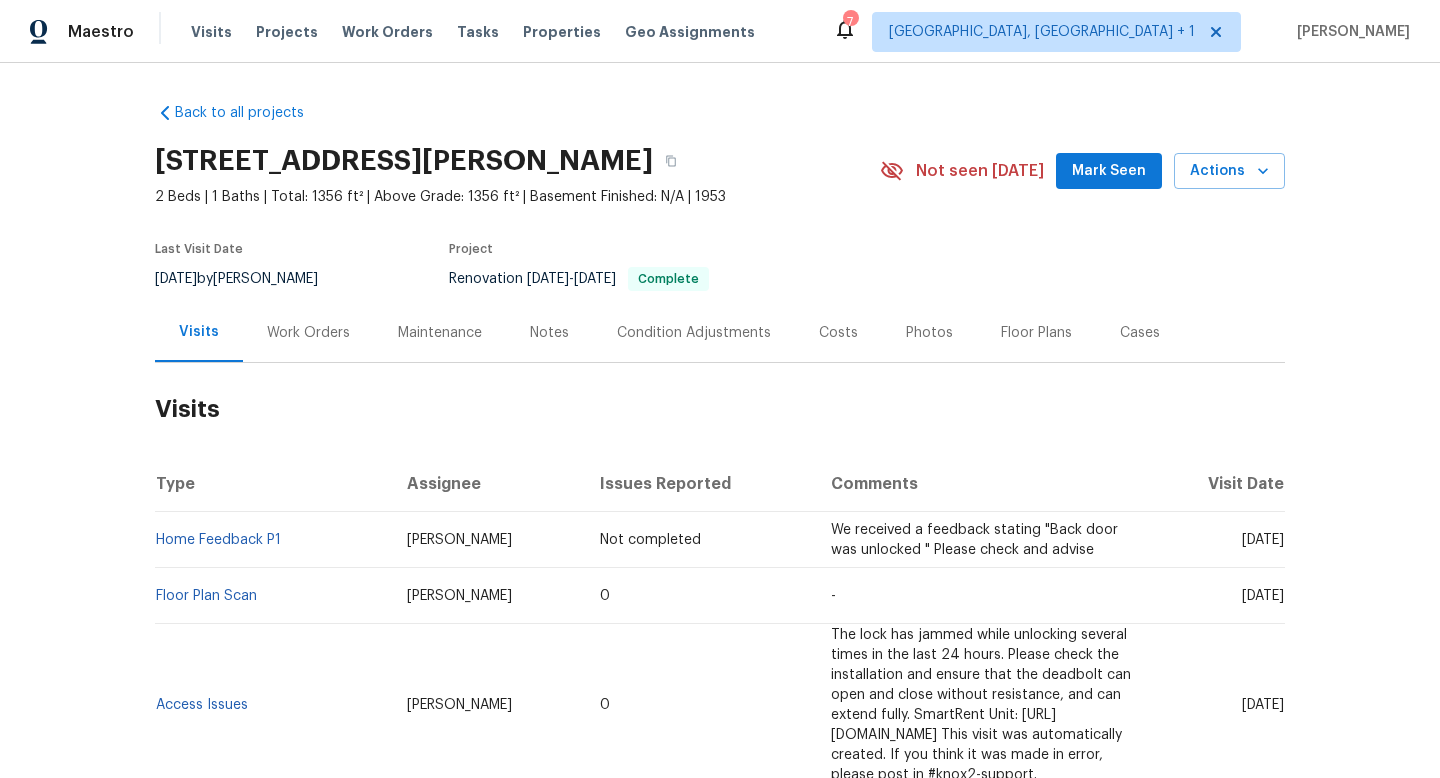 click on "[DATE]  by  [PERSON_NAME]" at bounding box center [248, 279] 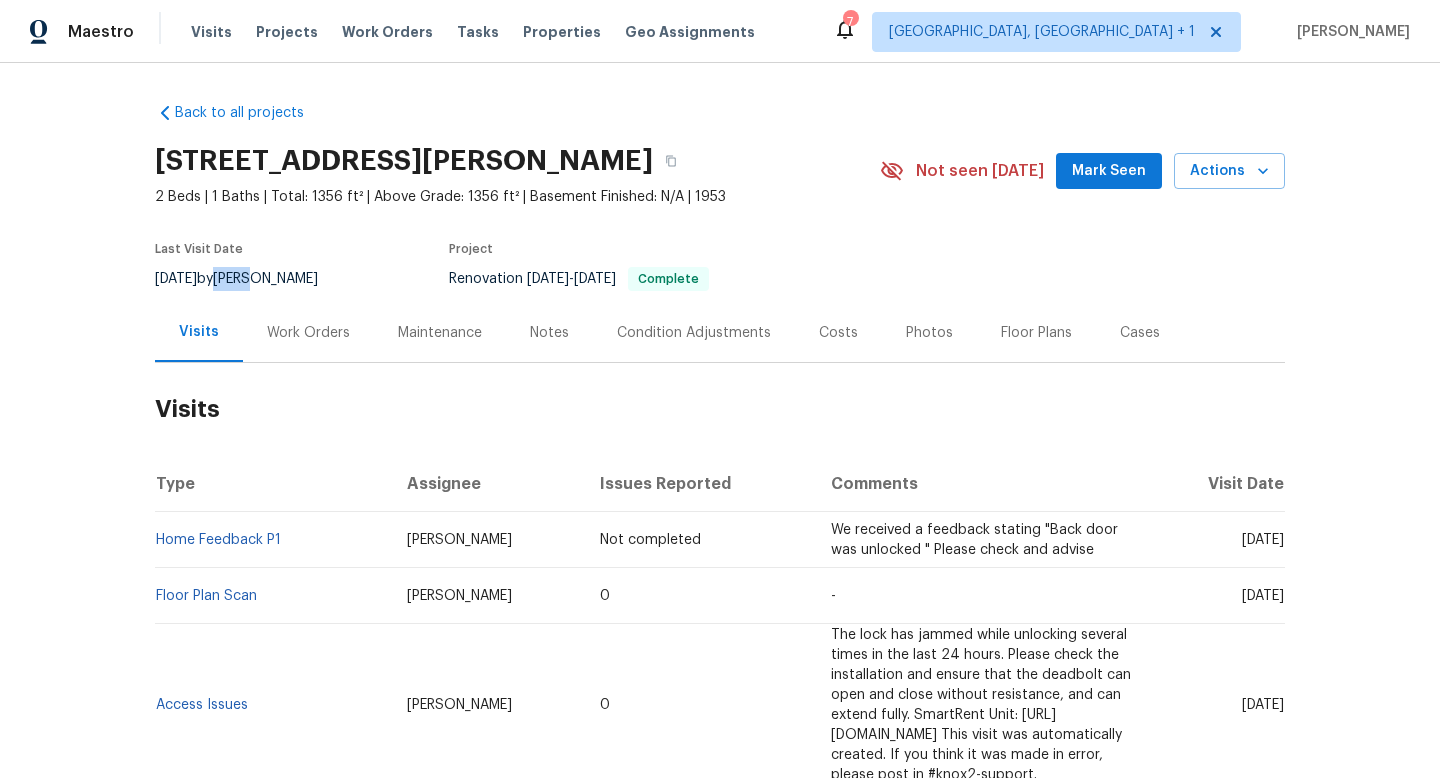 click on "[DATE]  by  [PERSON_NAME]" at bounding box center [248, 279] 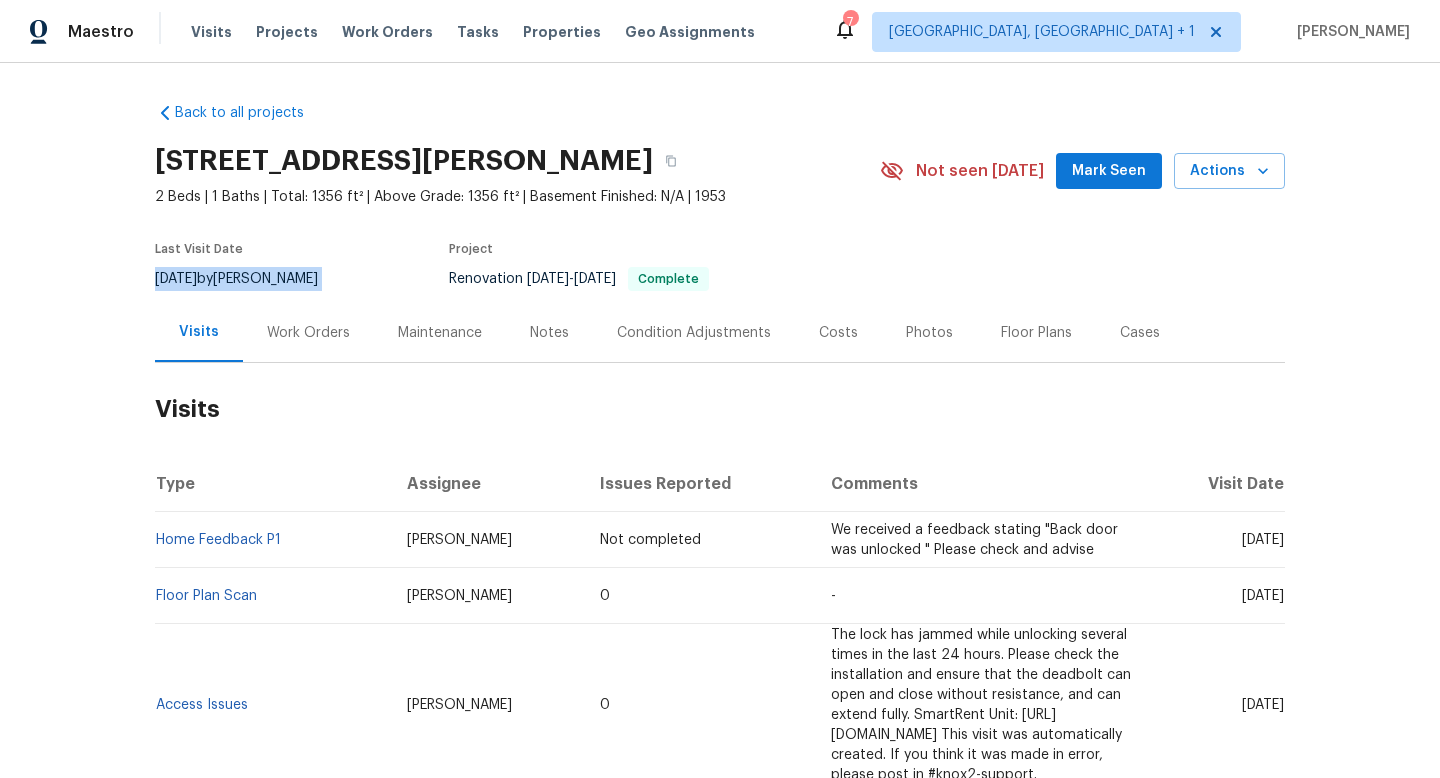 copy on "[DATE]  by  [PERSON_NAME]" 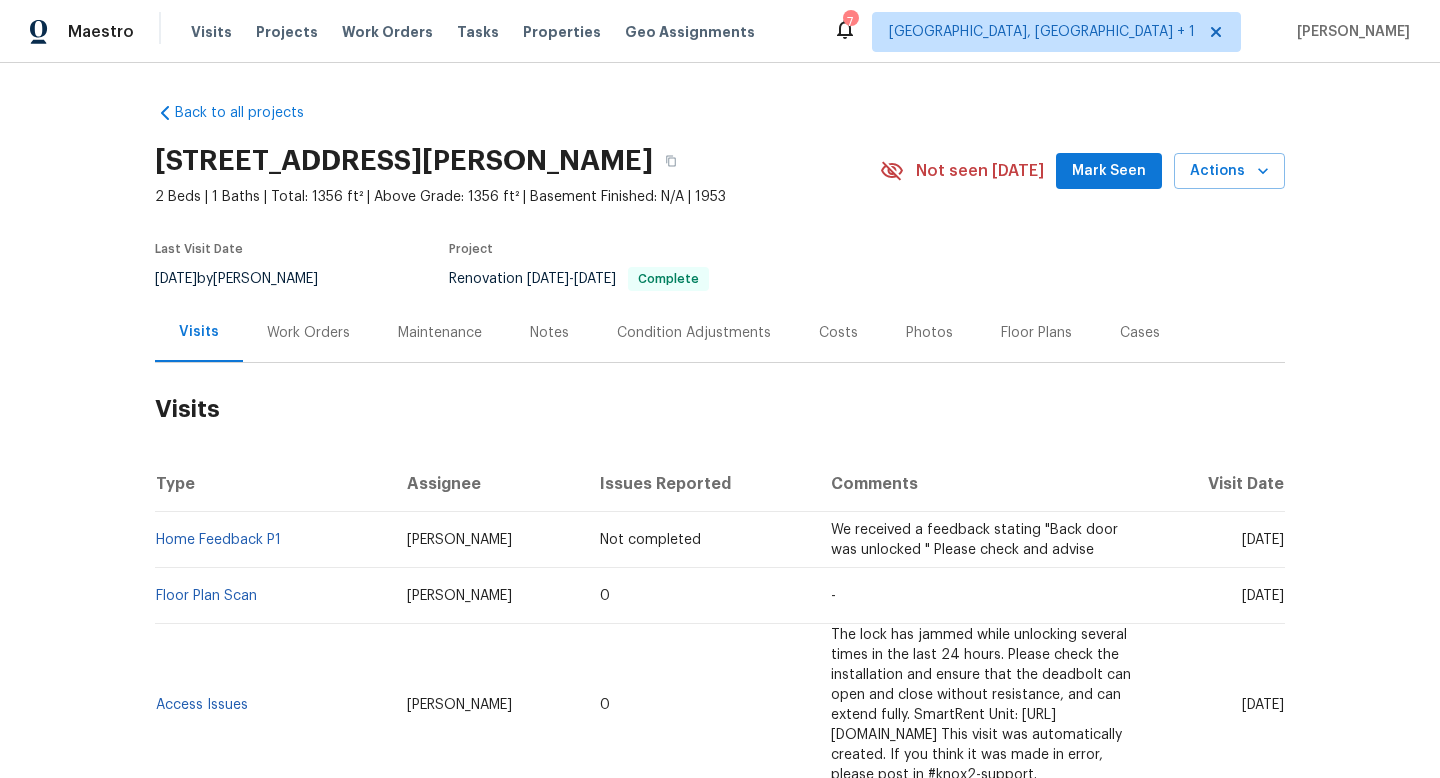 click on "Work Orders" at bounding box center (308, 332) 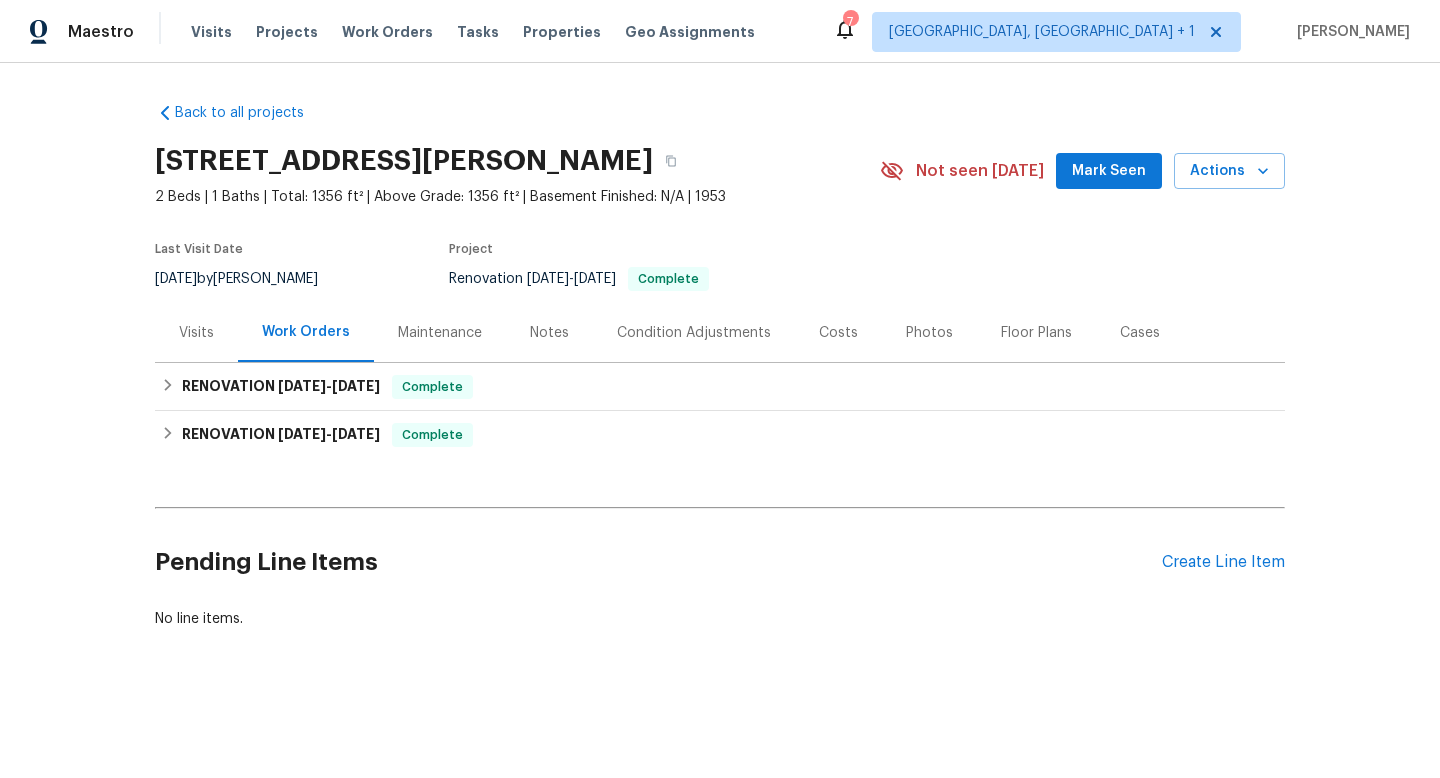 click on "Work Orders" at bounding box center (306, 332) 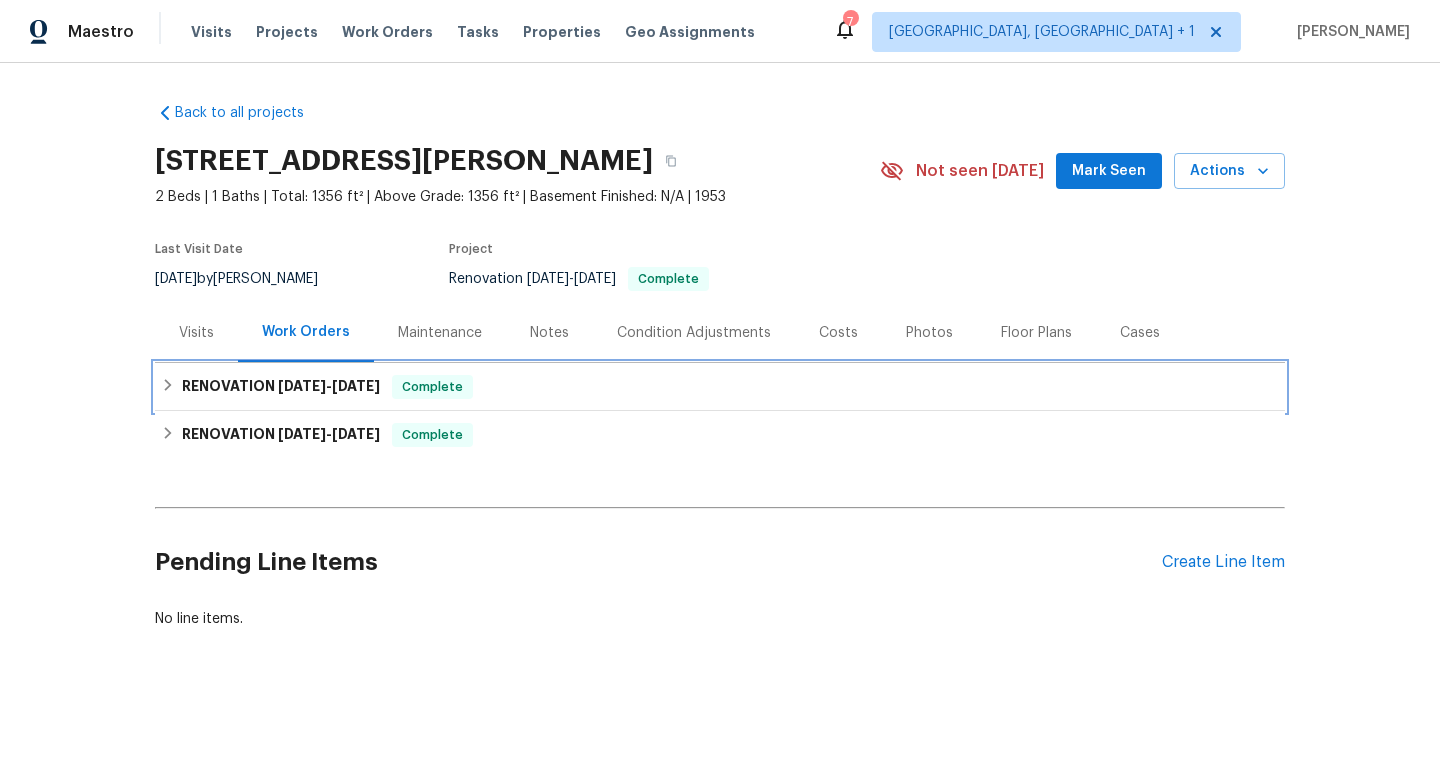 click on "[DATE]" at bounding box center [302, 386] 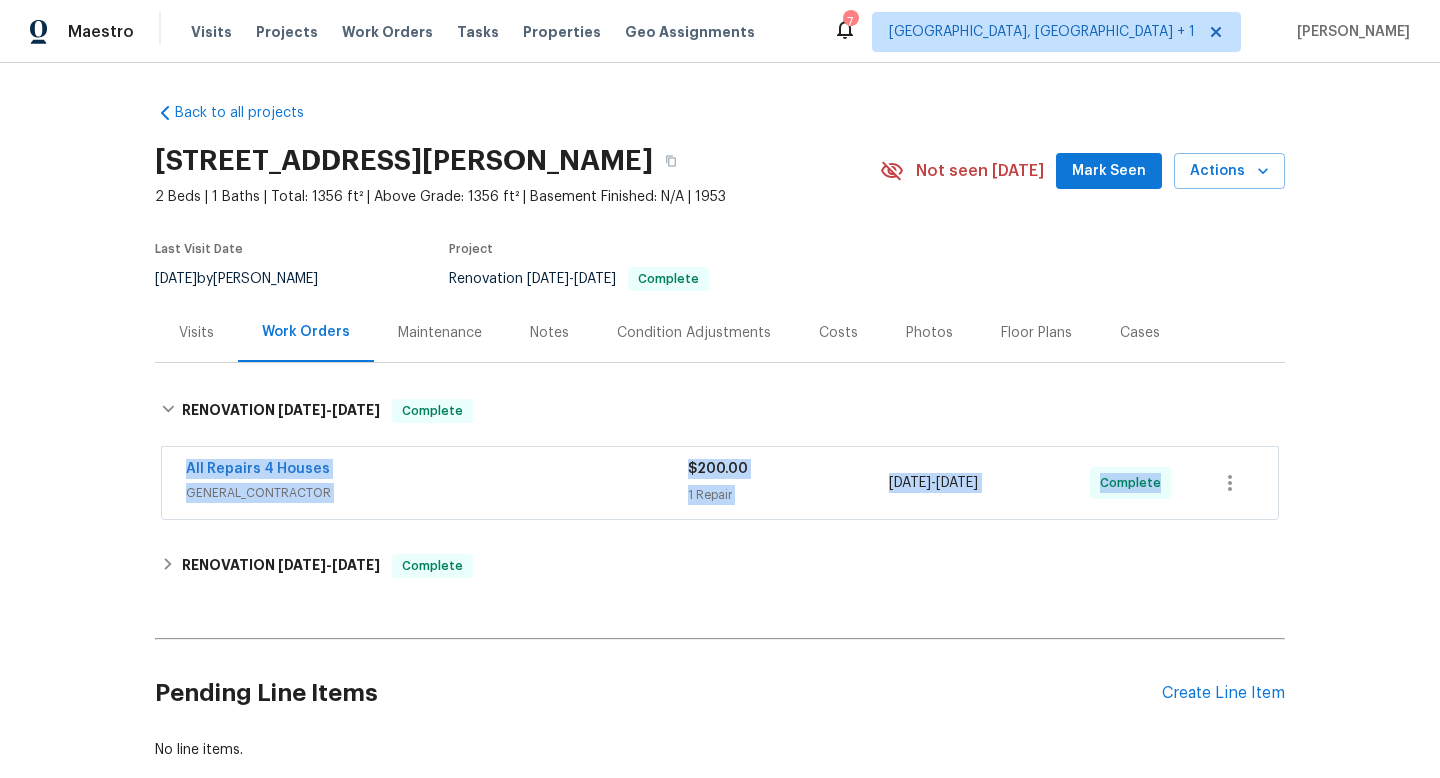 drag, startPoint x: 276, startPoint y: 460, endPoint x: 1168, endPoint y: 477, distance: 892.162 